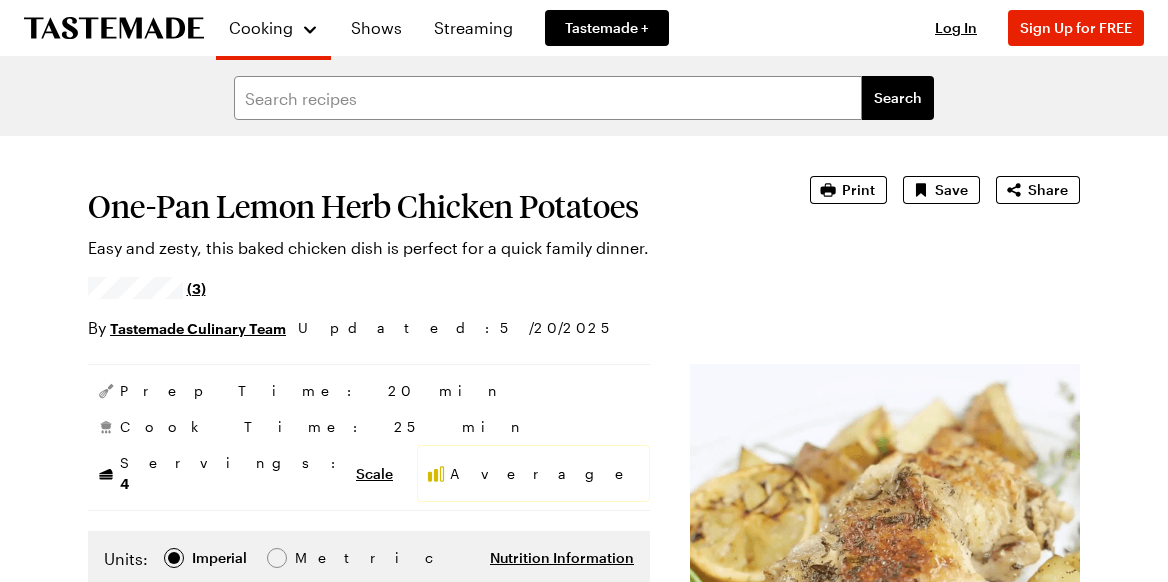 scroll, scrollTop: 0, scrollLeft: 0, axis: both 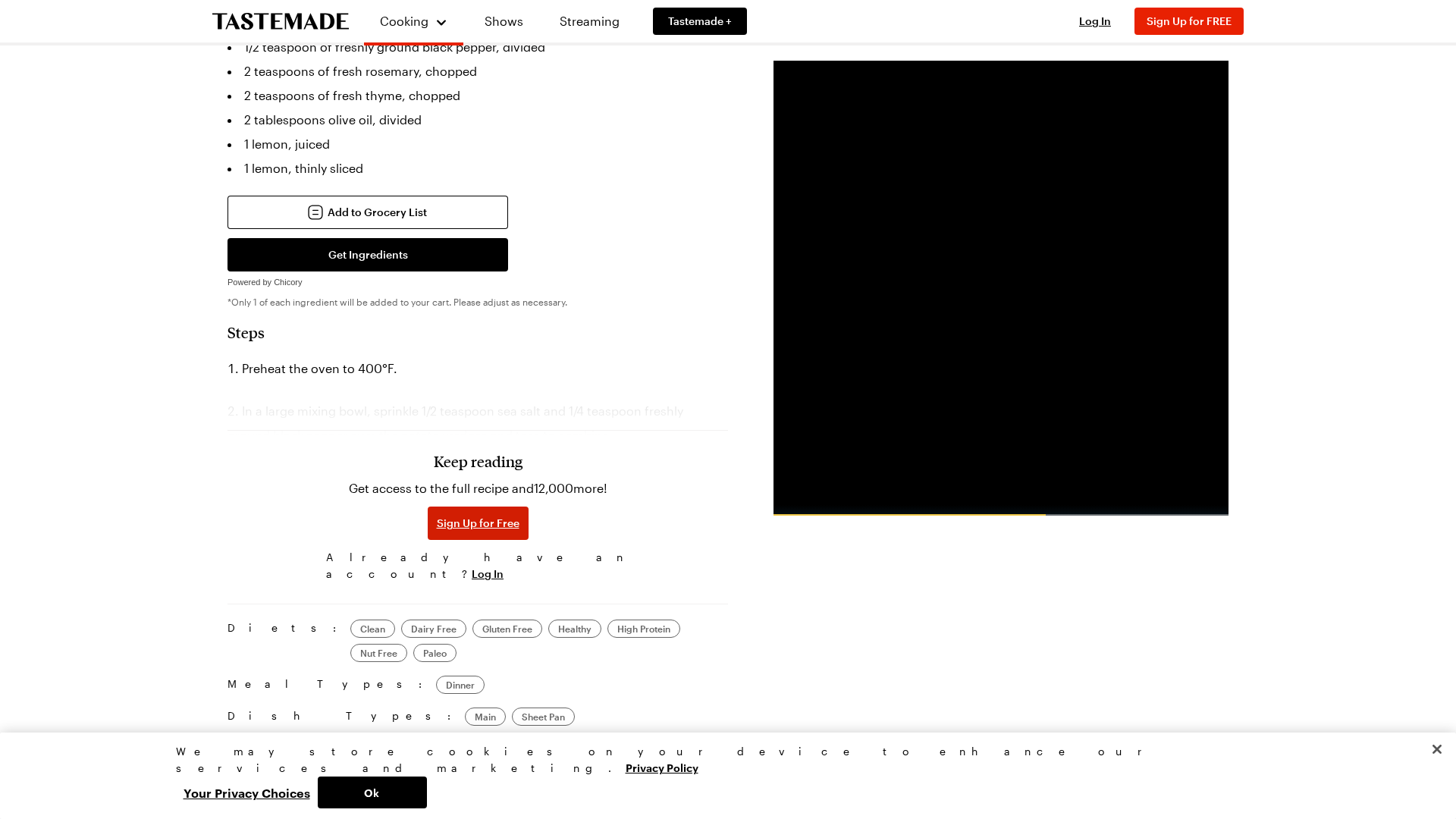 click on "Sign Up for Free" at bounding box center [478, 523] 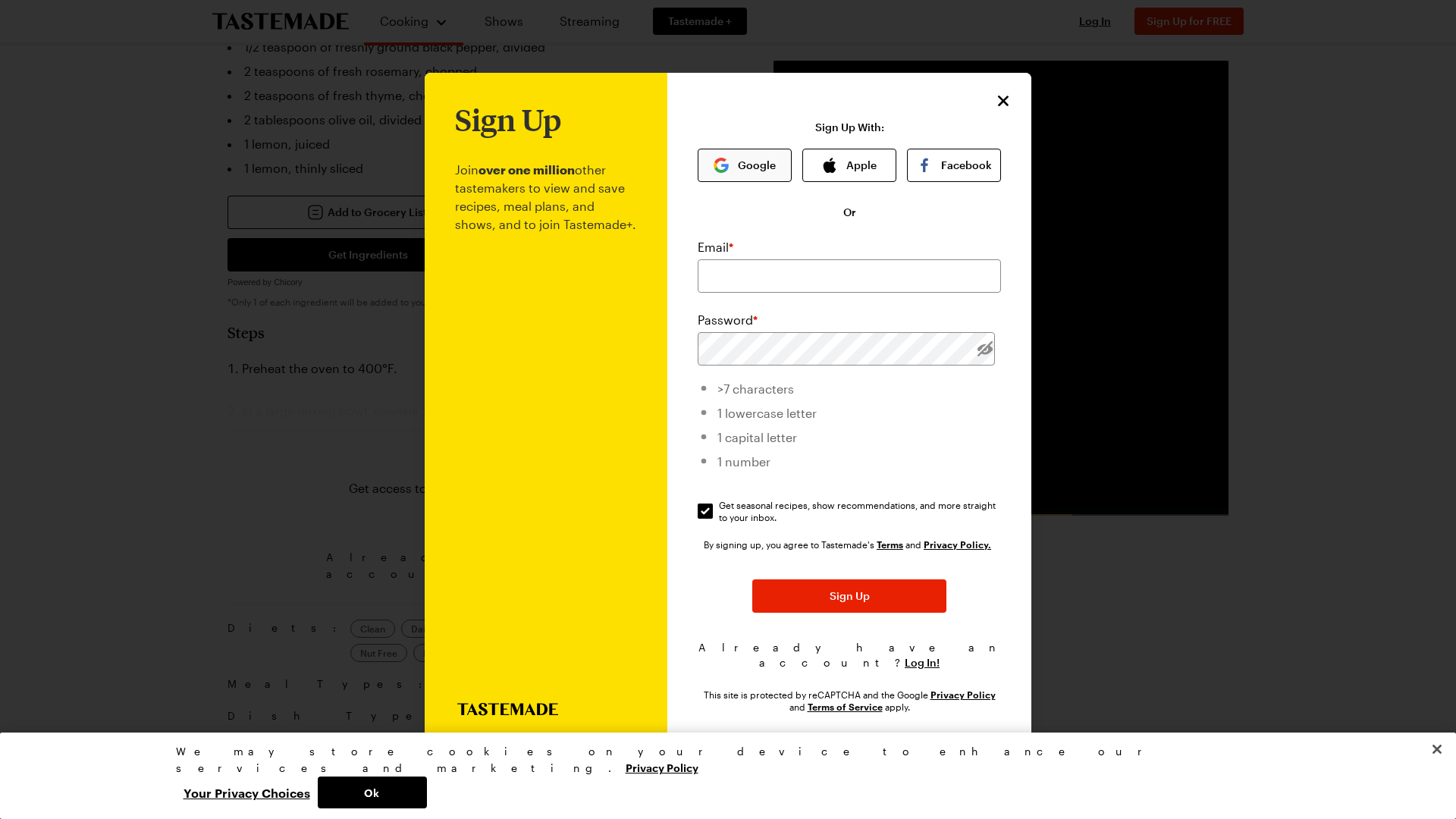 click on "Google" at bounding box center [745, 165] 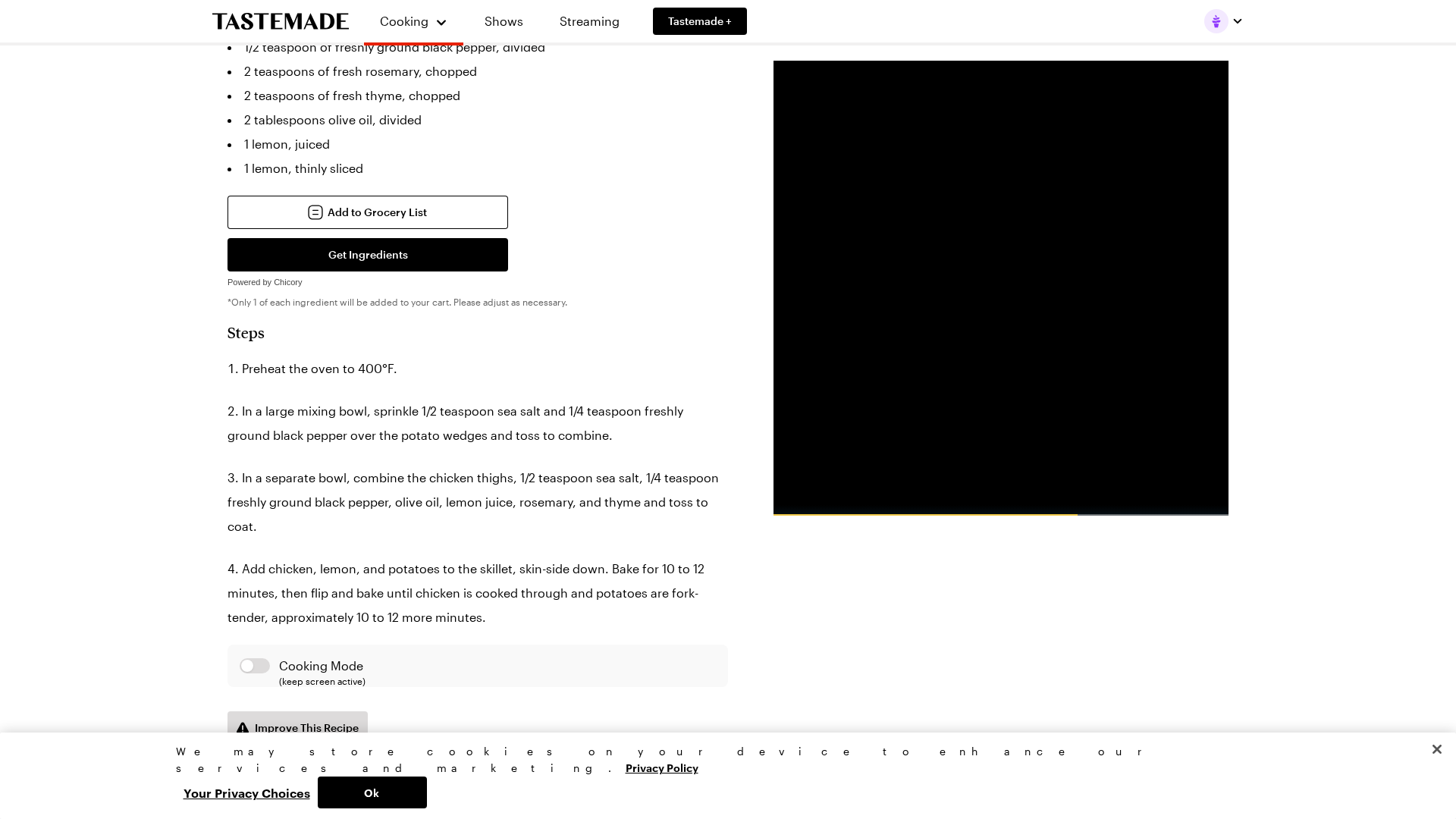 scroll, scrollTop: 0, scrollLeft: 0, axis: both 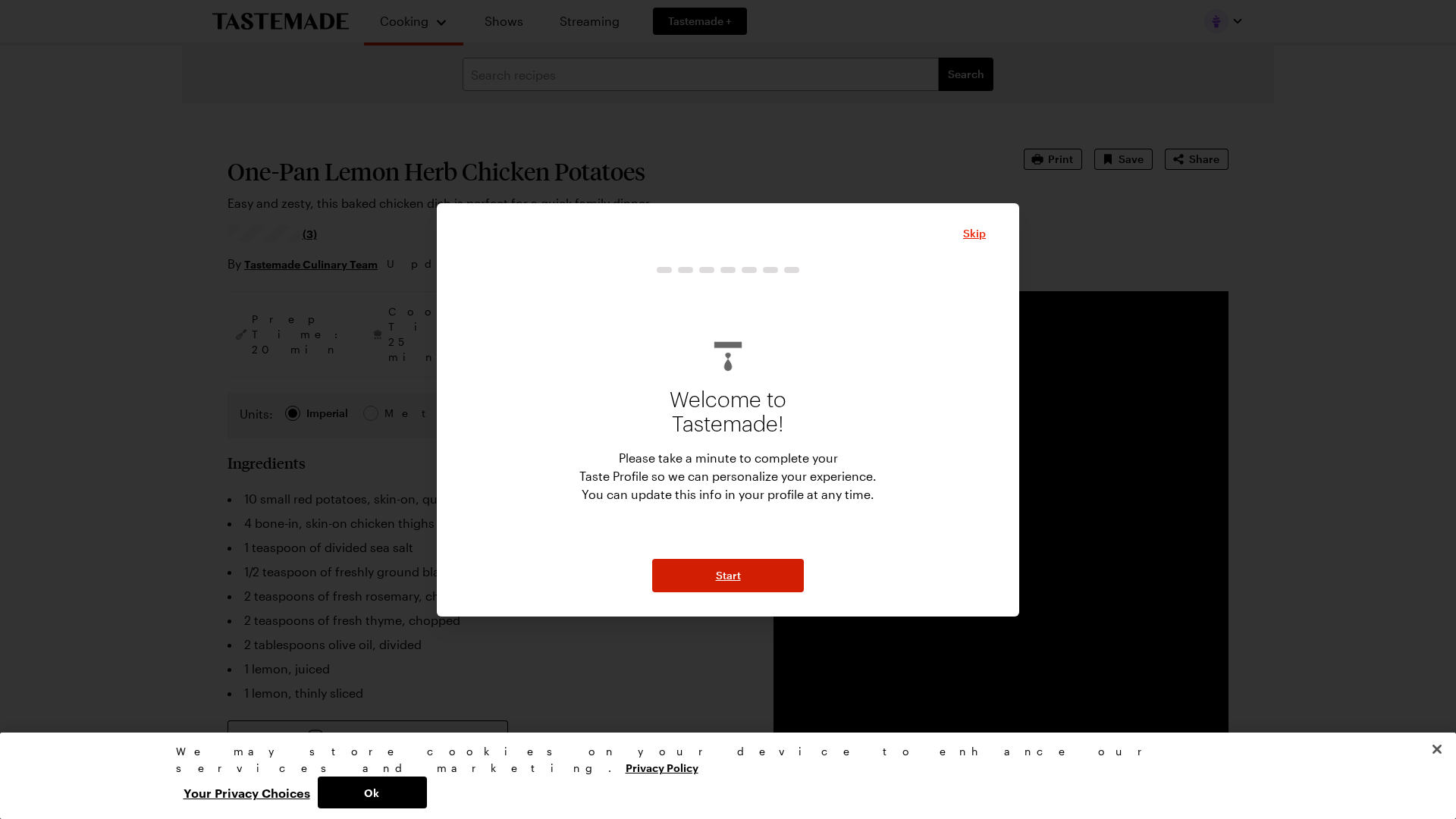click on "Start" at bounding box center [728, 576] 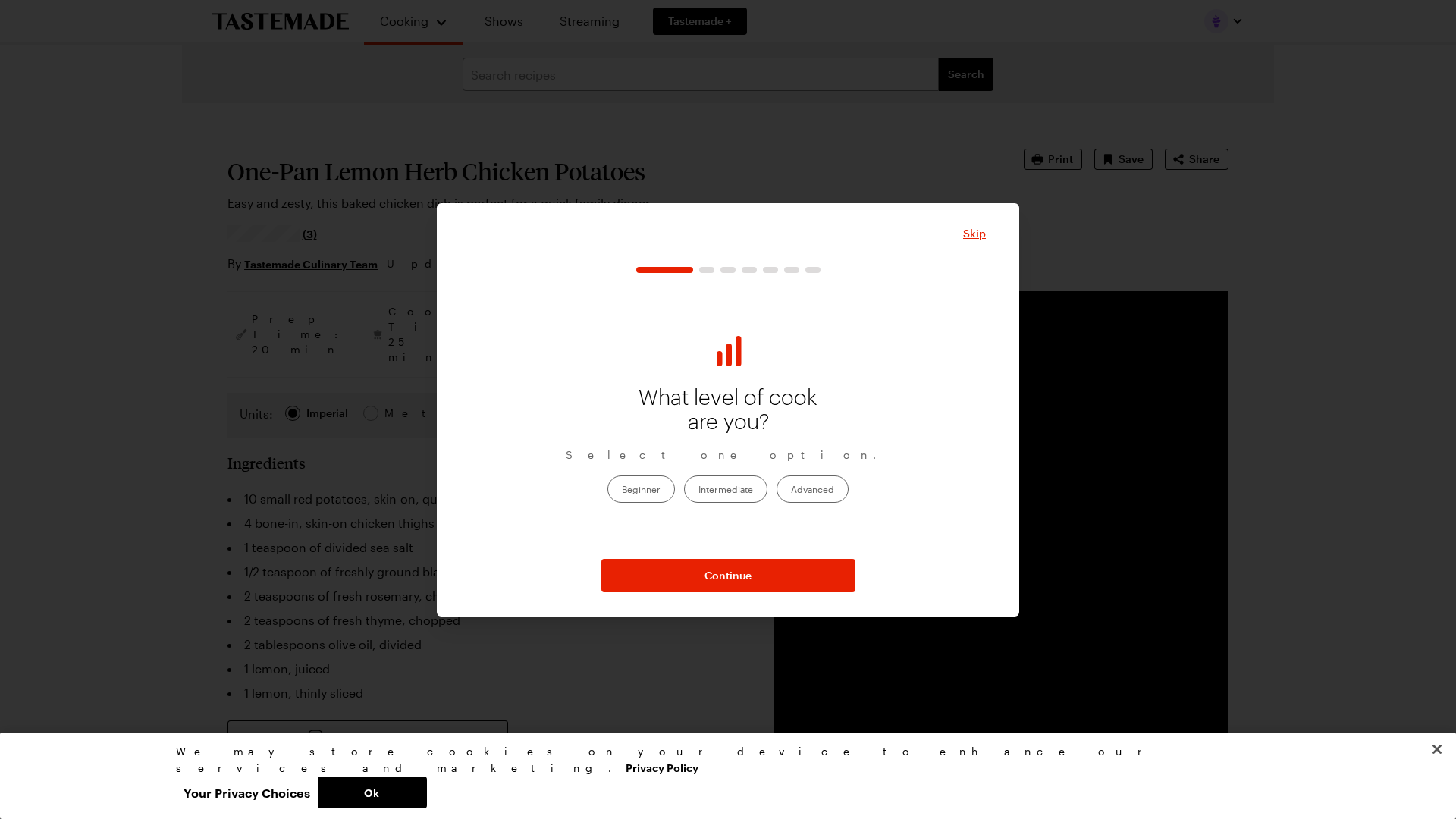 click on "Intermediate" at bounding box center [726, 489] 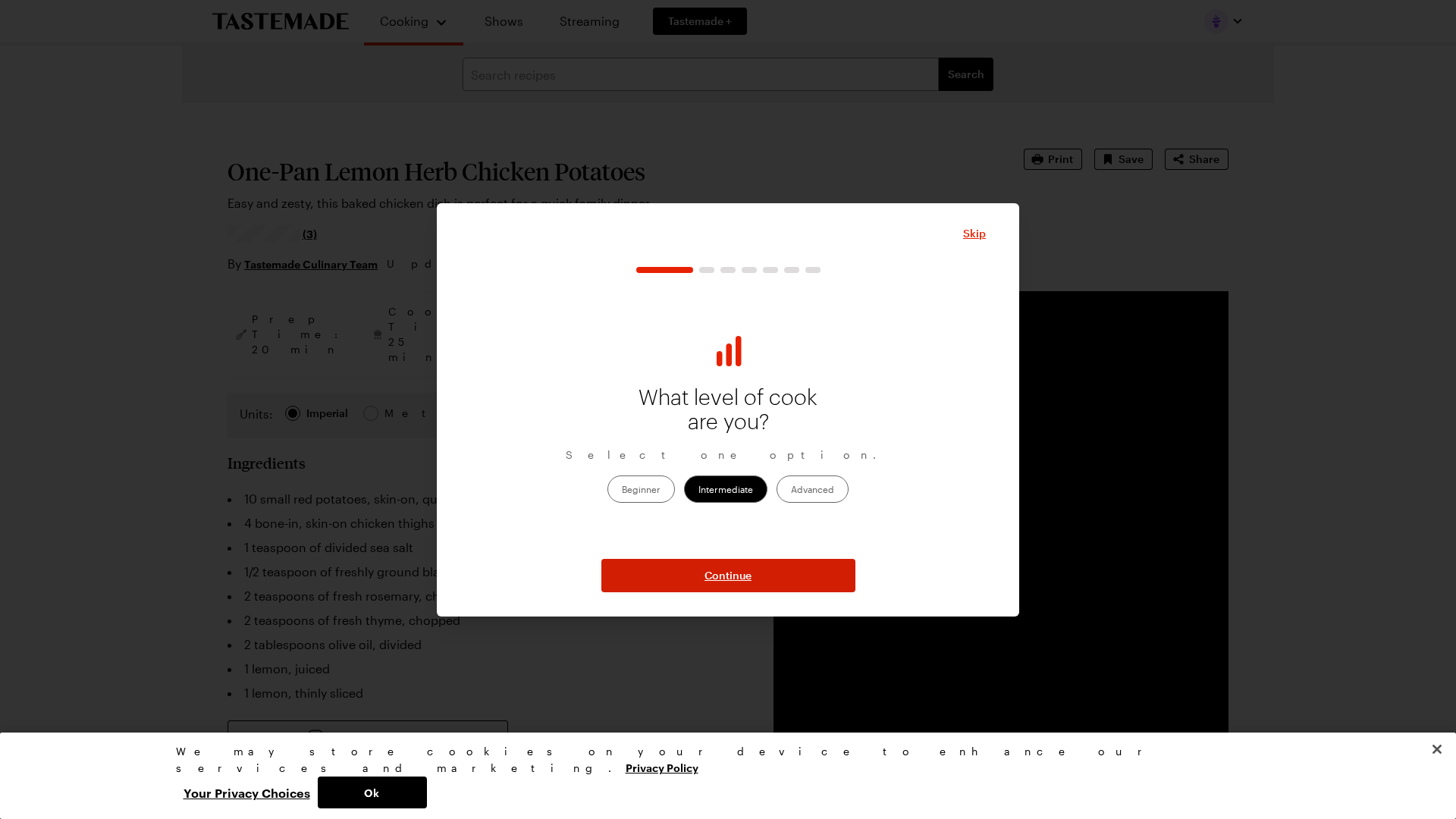 click on "Continue" at bounding box center [728, 576] 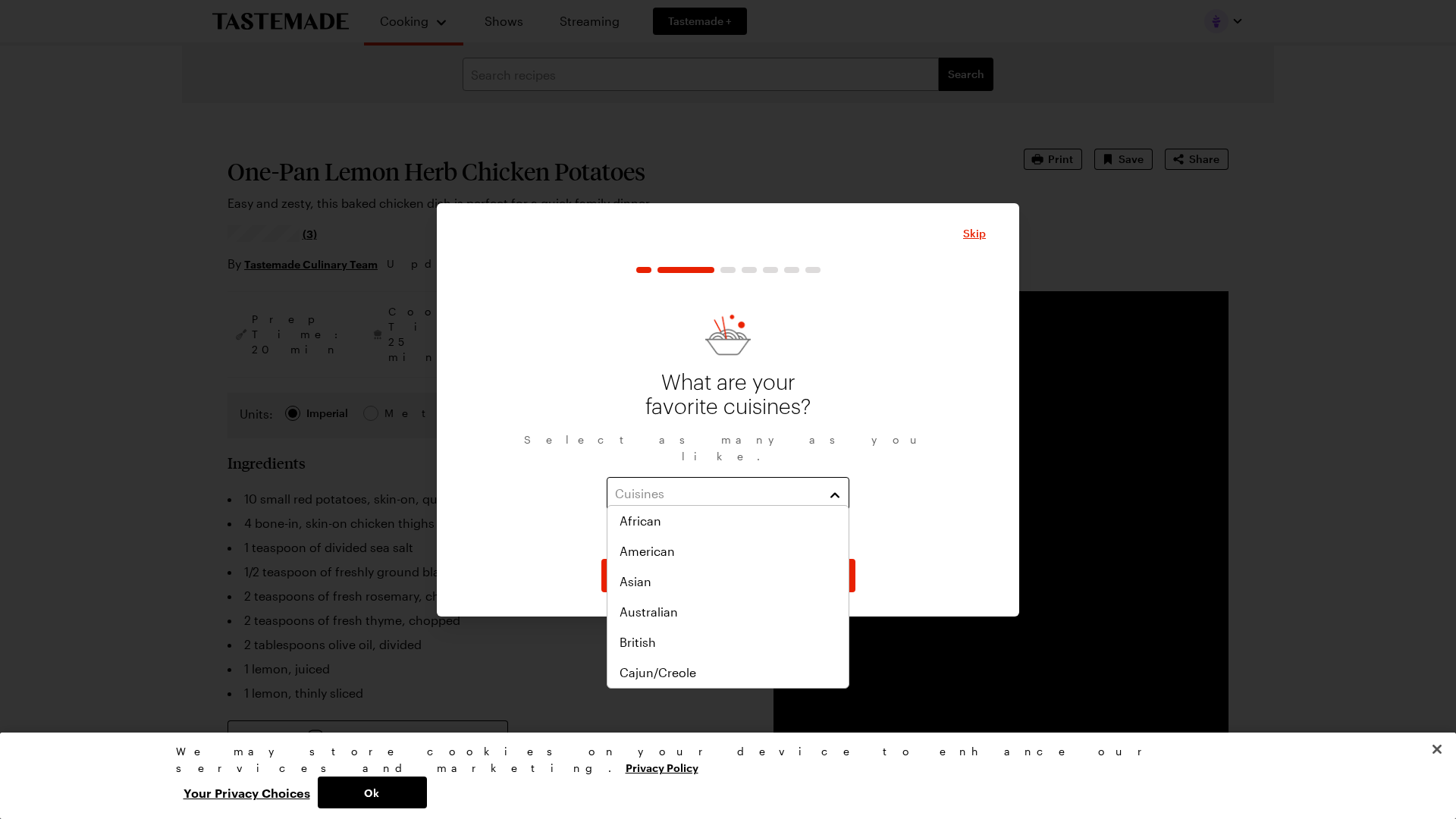 click on "Cuisines" at bounding box center (728, 494) 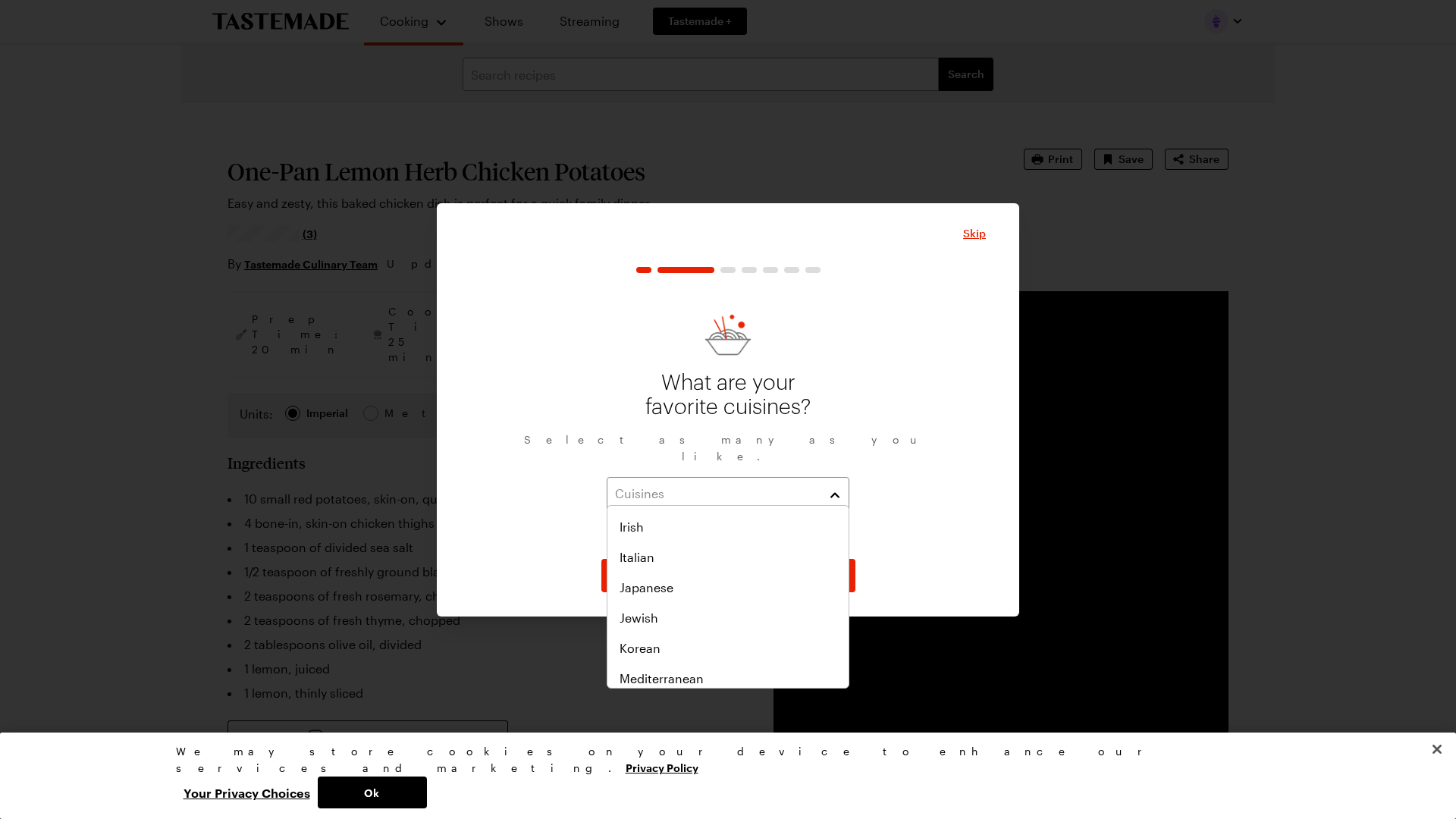 scroll, scrollTop: 513, scrollLeft: 0, axis: vertical 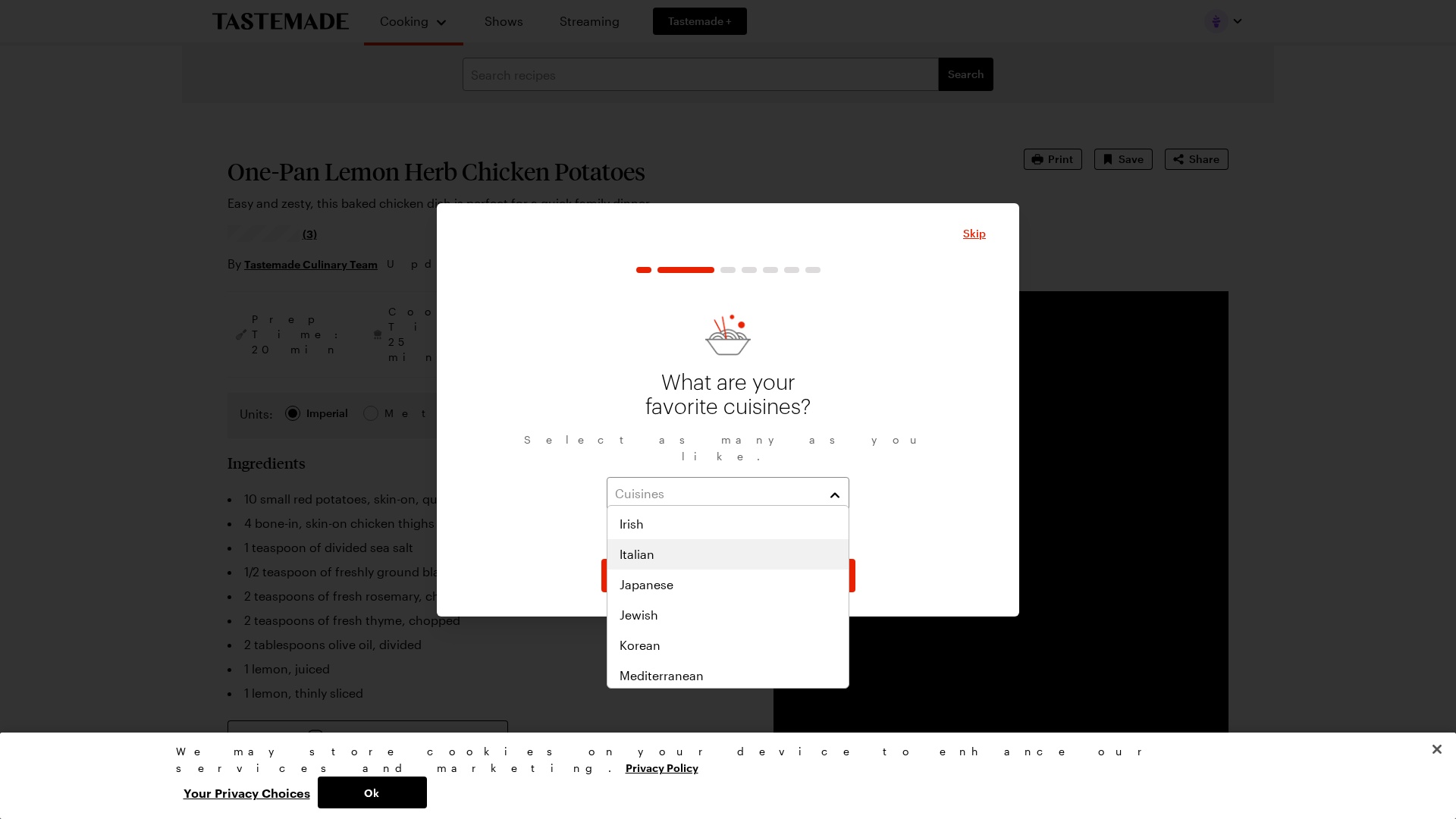 click on "Italian" at bounding box center (728, 554) 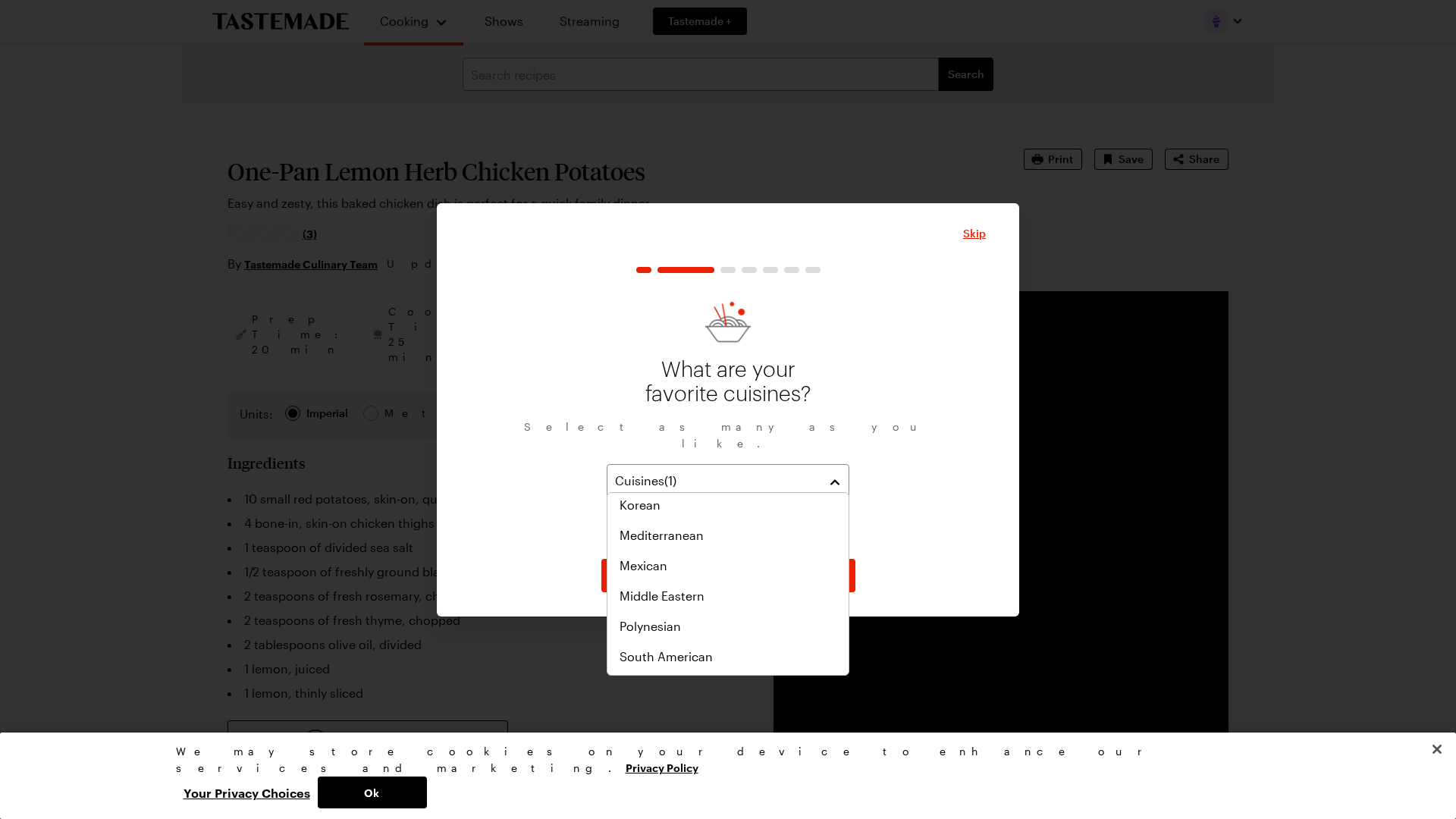 scroll, scrollTop: 650, scrollLeft: 0, axis: vertical 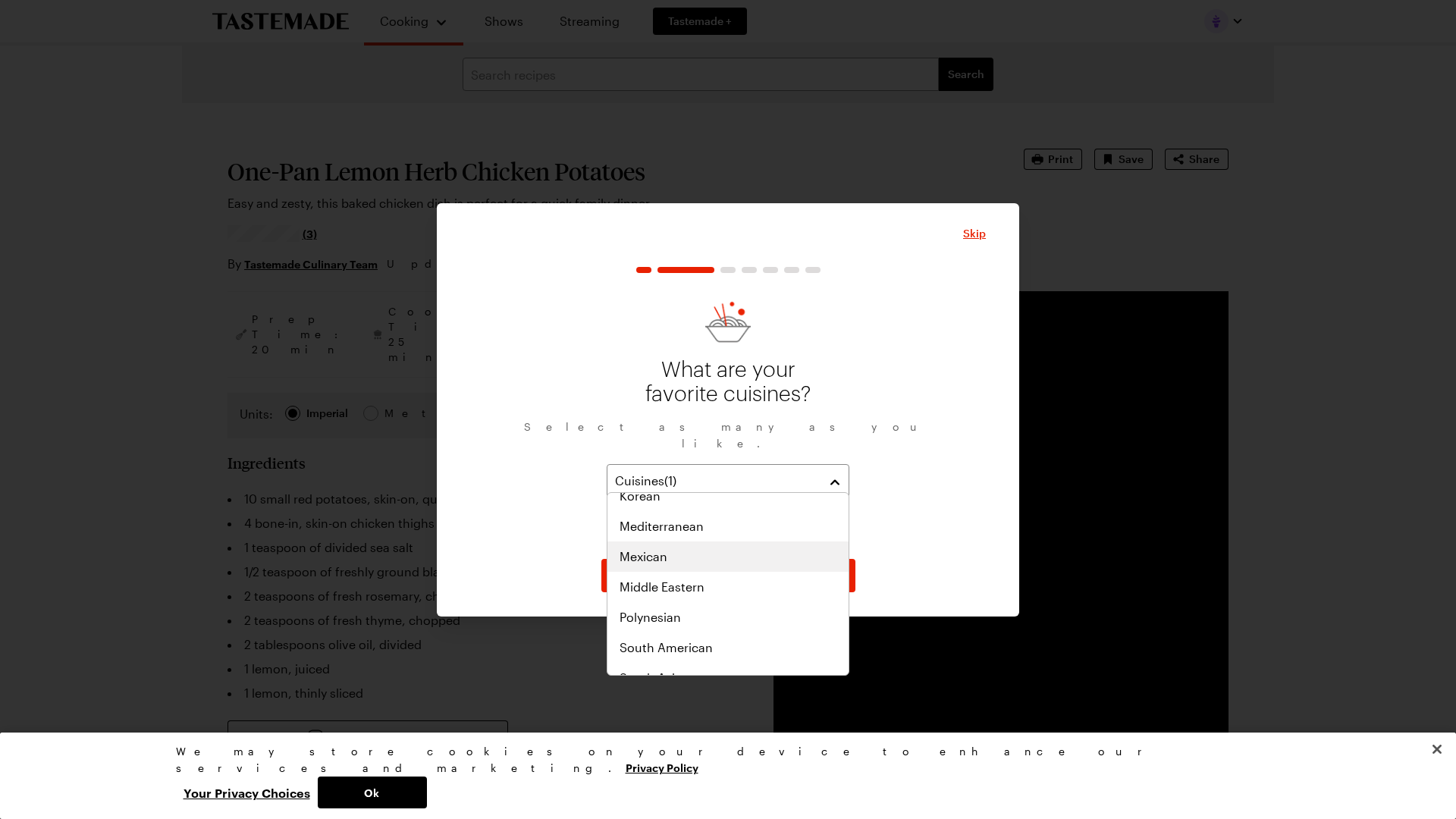 click on "Mexican" at bounding box center [728, 557] 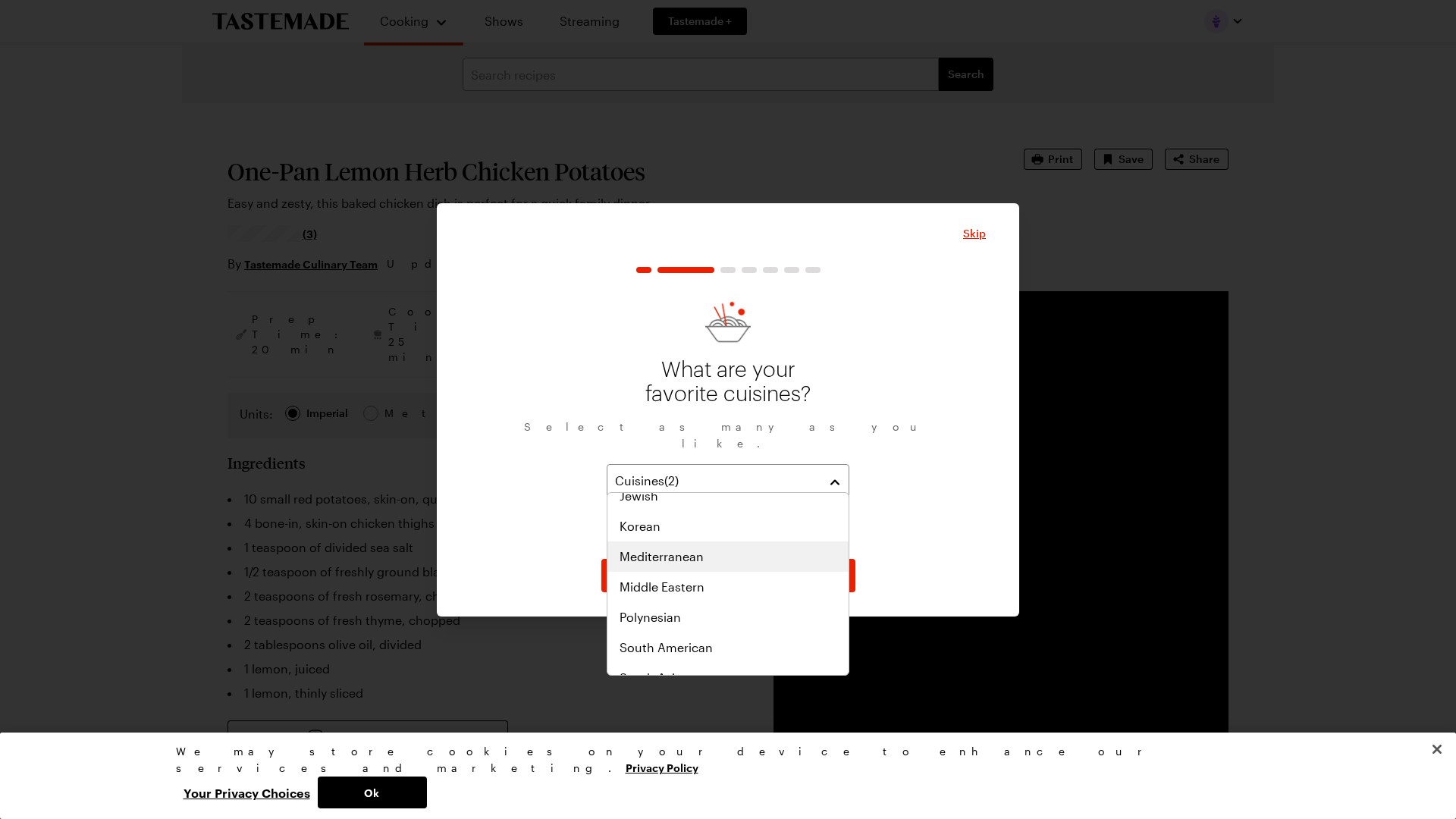 click on "Mediterranean" at bounding box center (661, 557) 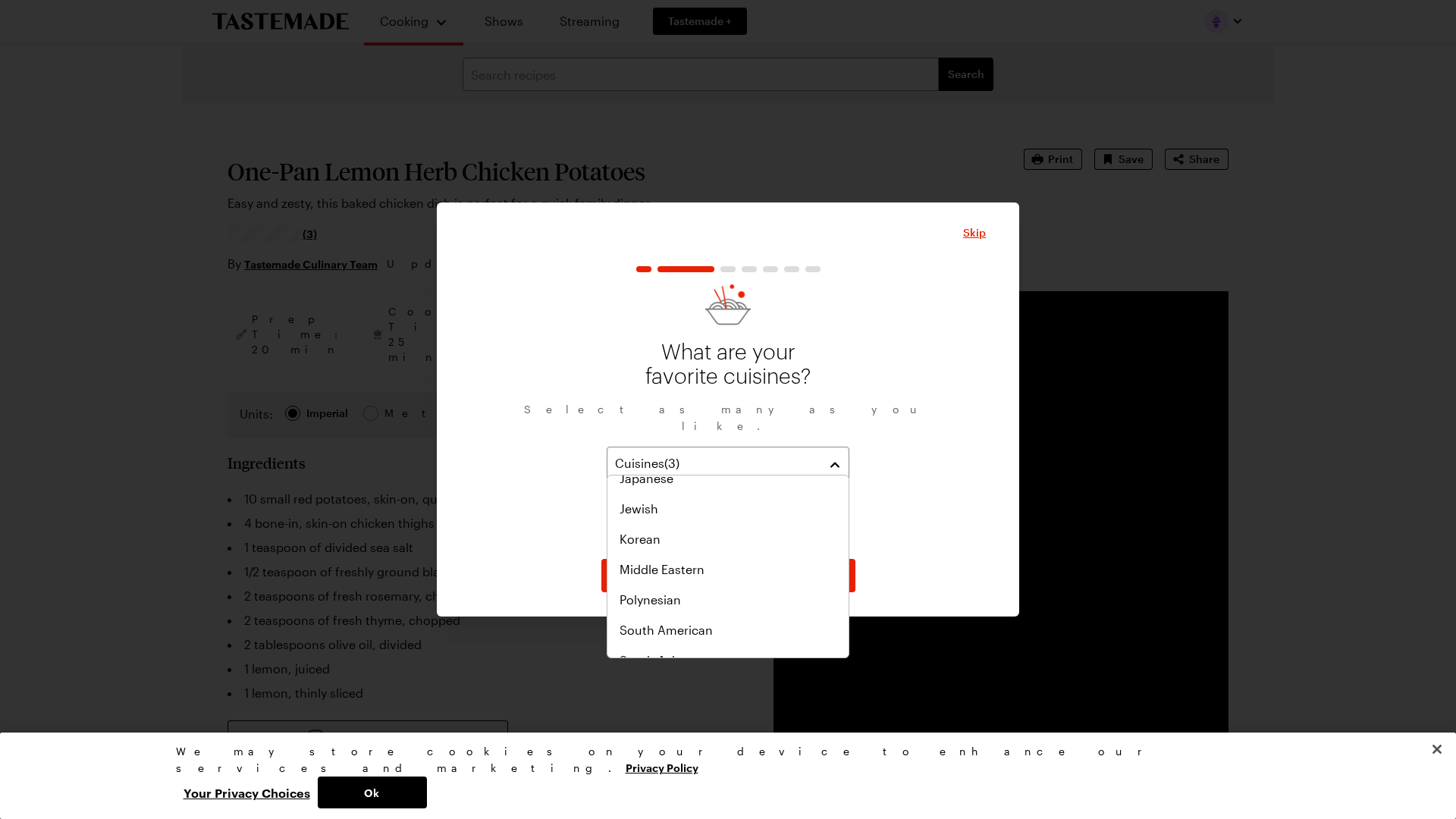 click on "What are your favorite cuisines? Select as many as you like. Cuisines  ( 3 ) Italian Mexican Mediterranean" at bounding box center (728, 416) 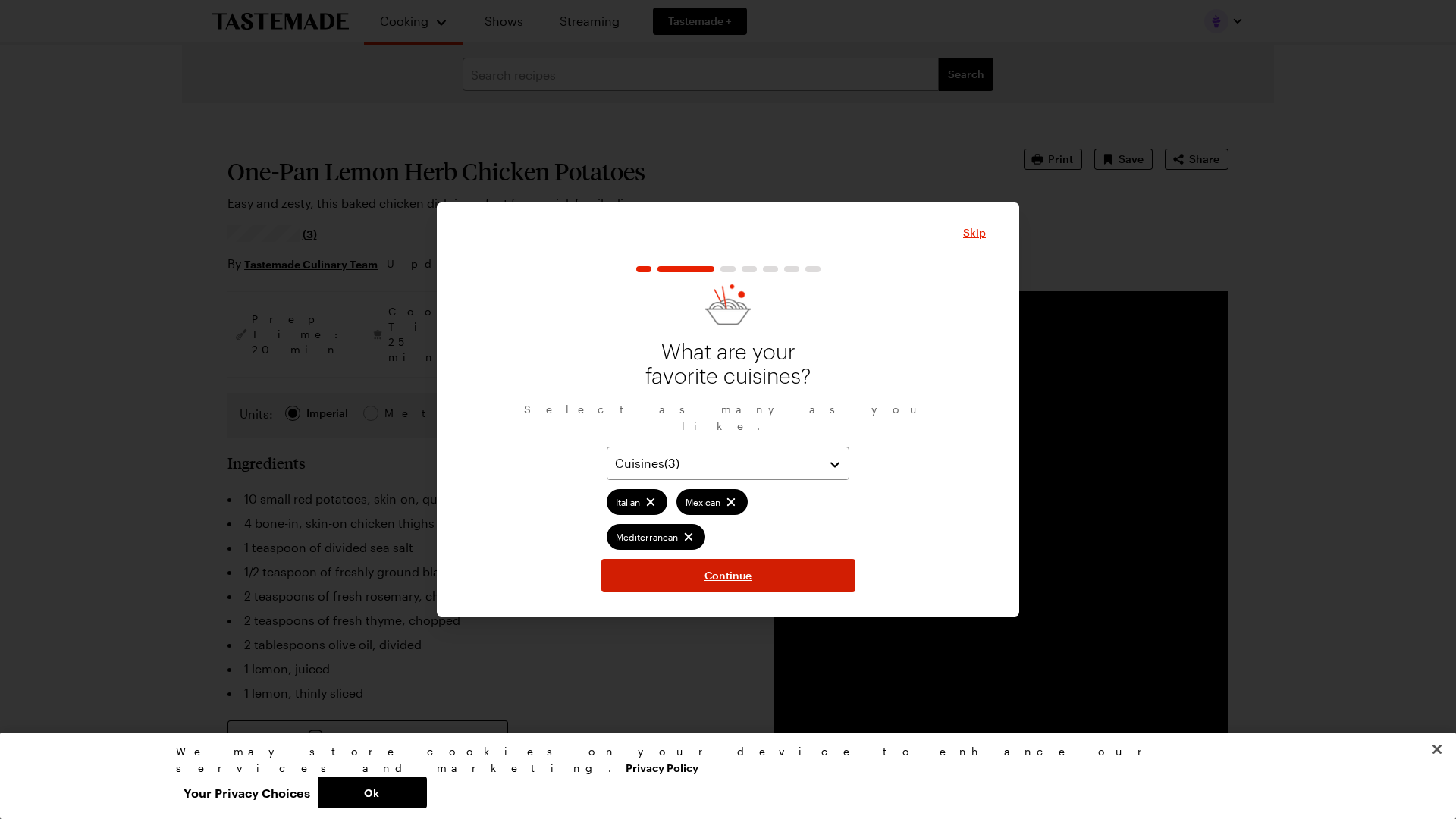 click on "Continue" at bounding box center [728, 576] 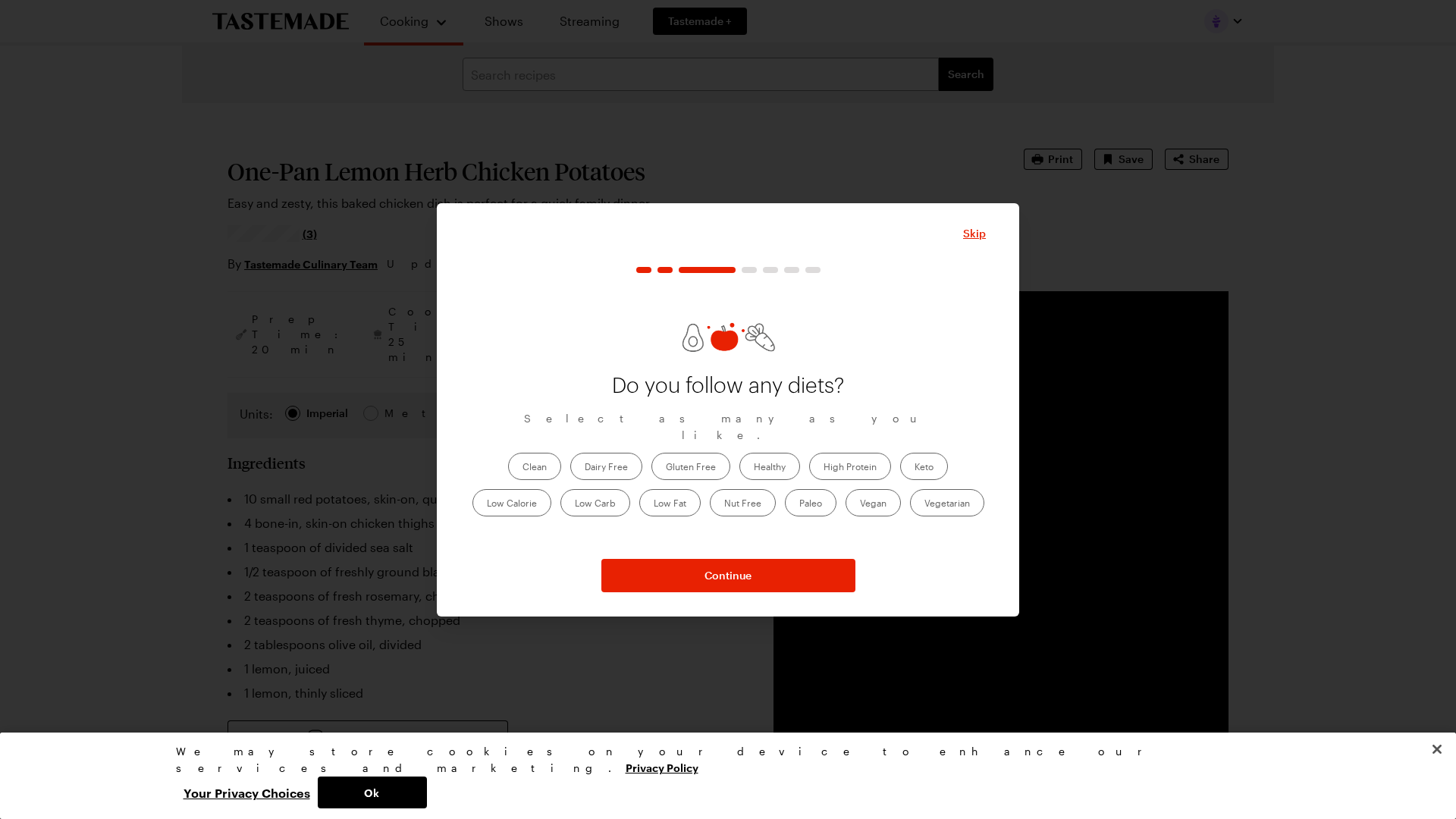 click on "Healthy" at bounding box center (770, 466) 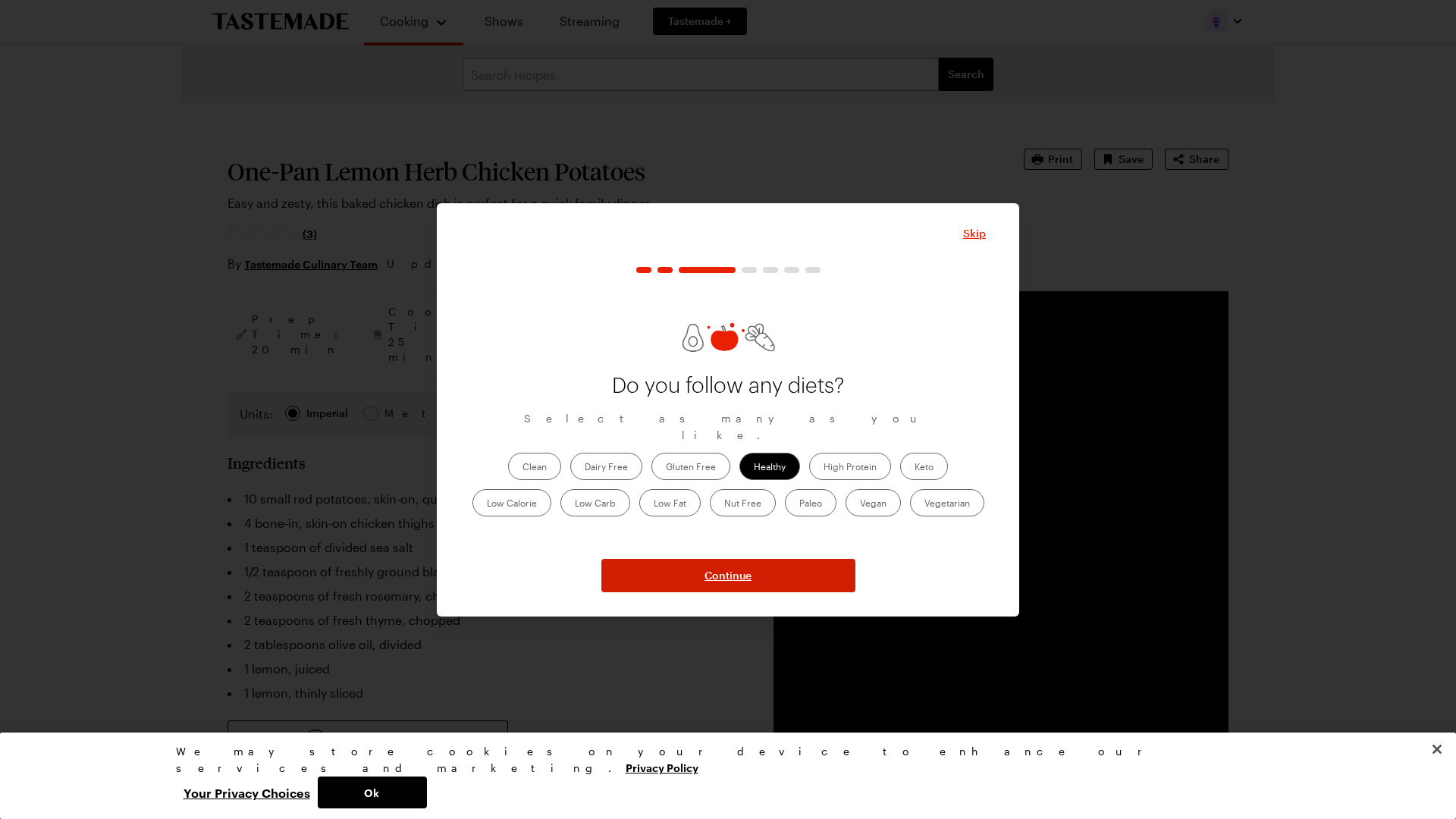 click on "Continue" at bounding box center (728, 576) 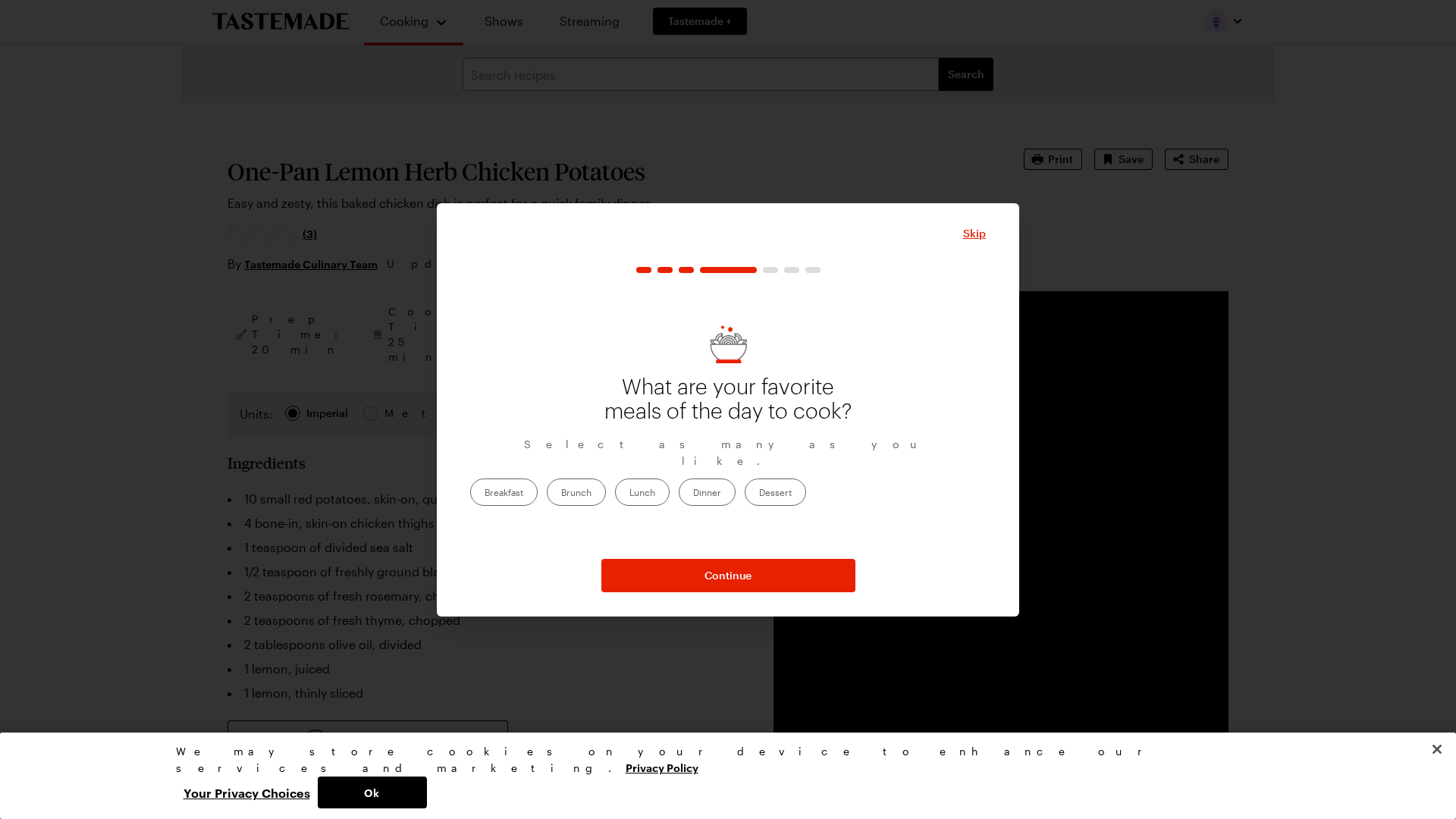click on "Dinner" at bounding box center (707, 492) 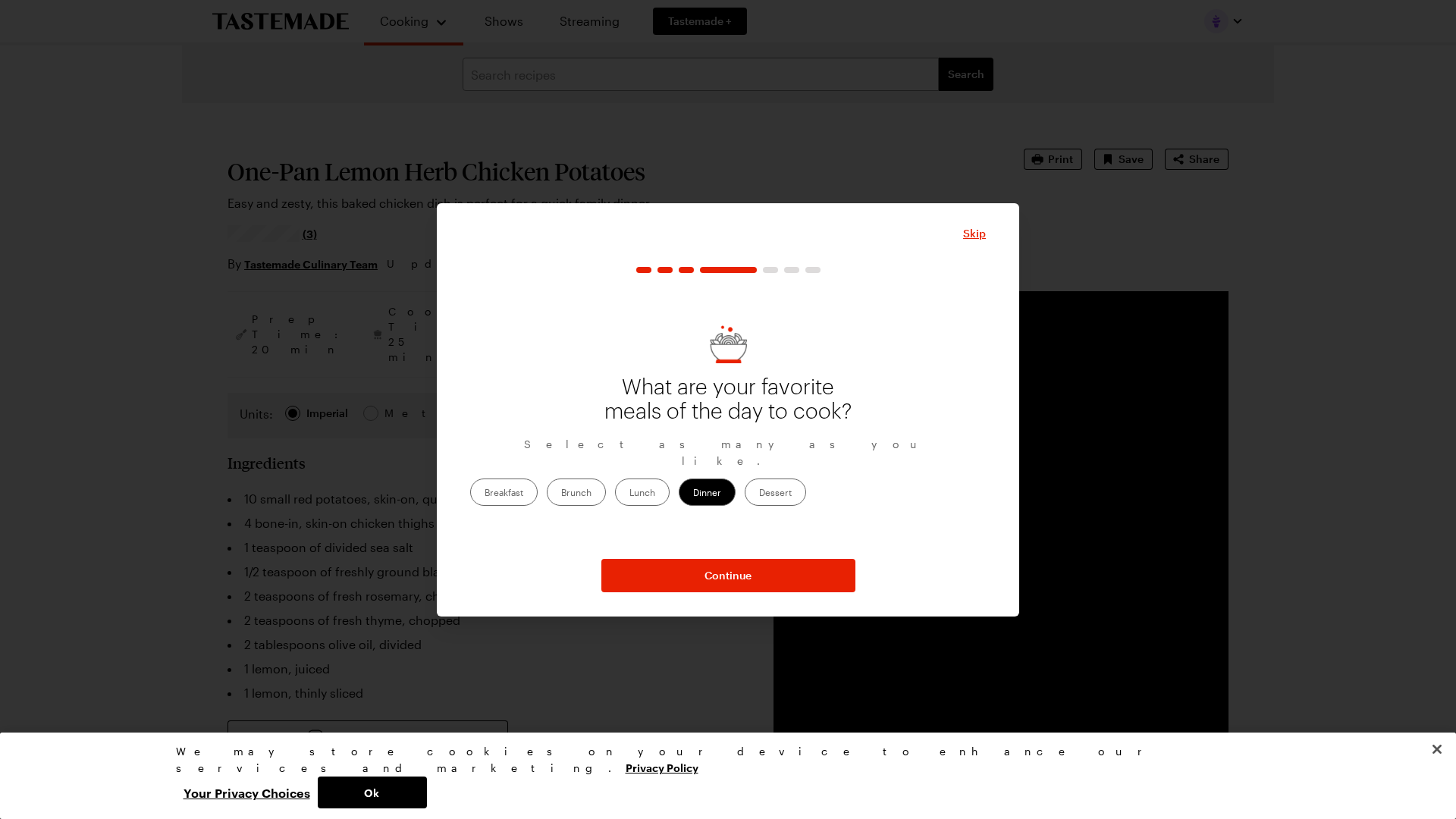 click on "Breakfast" at bounding box center (504, 492) 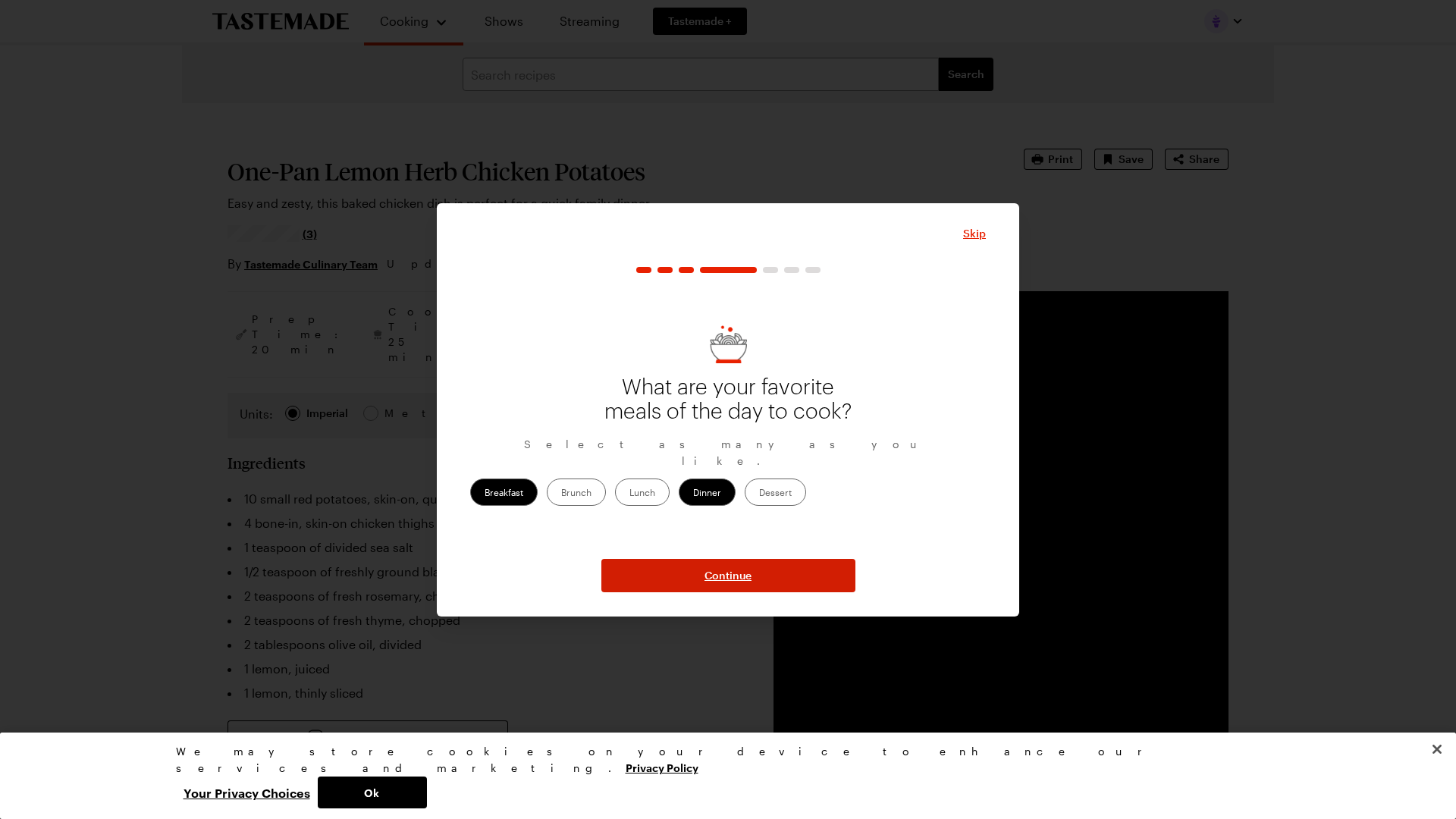 click on "Continue" at bounding box center (728, 576) 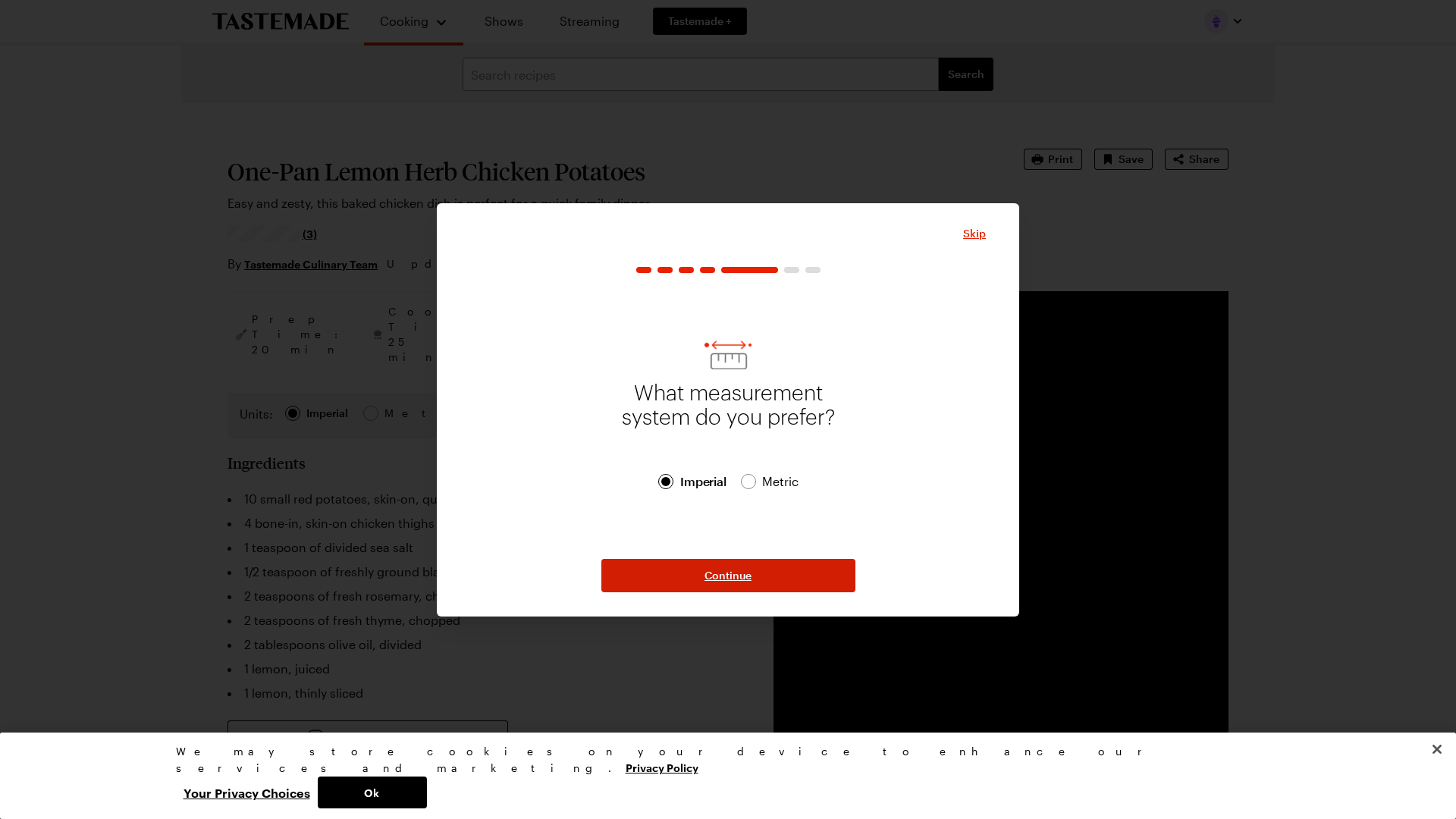 click on "Continue" at bounding box center [728, 576] 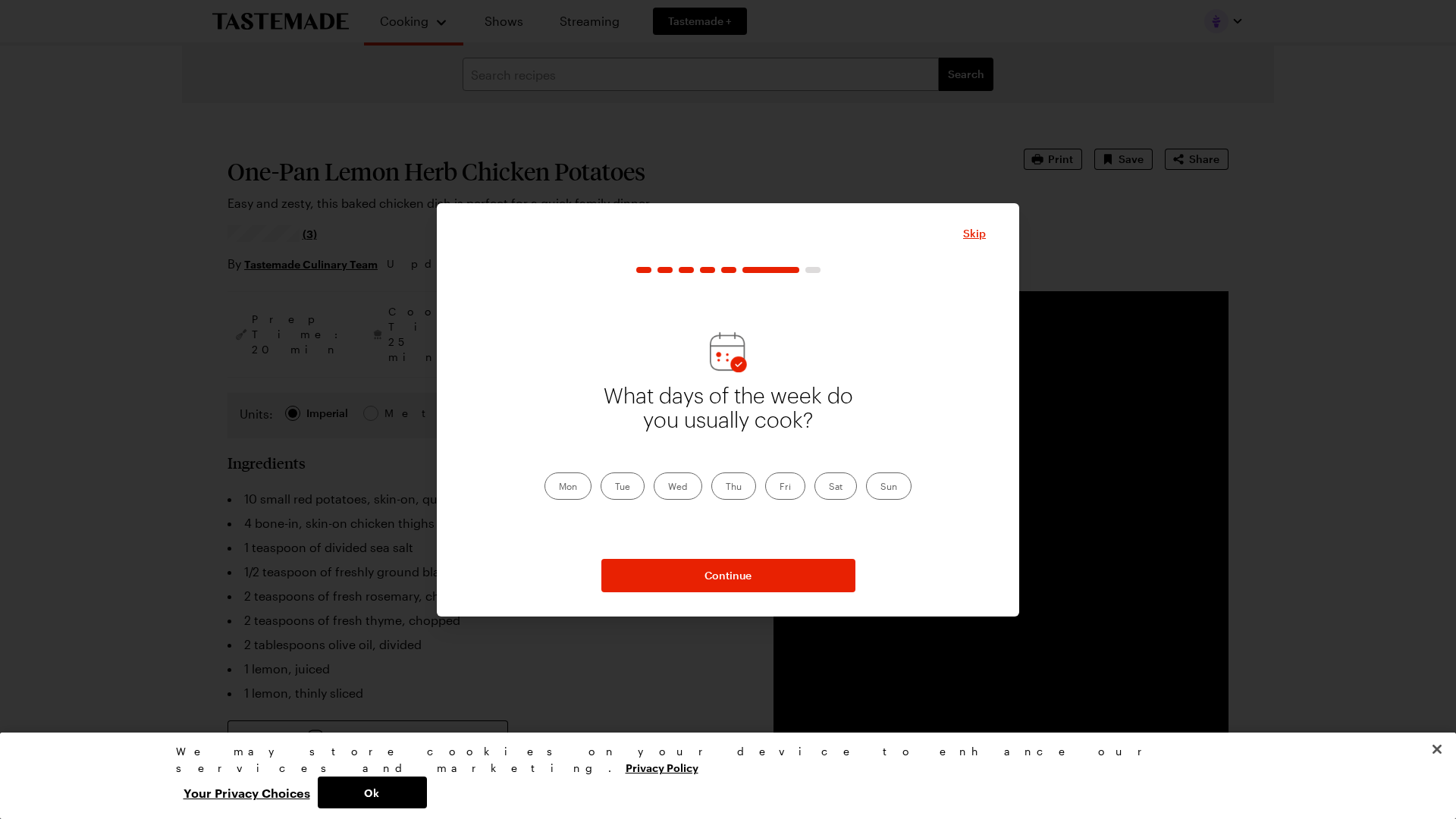 click on "Mon" at bounding box center (568, 486) 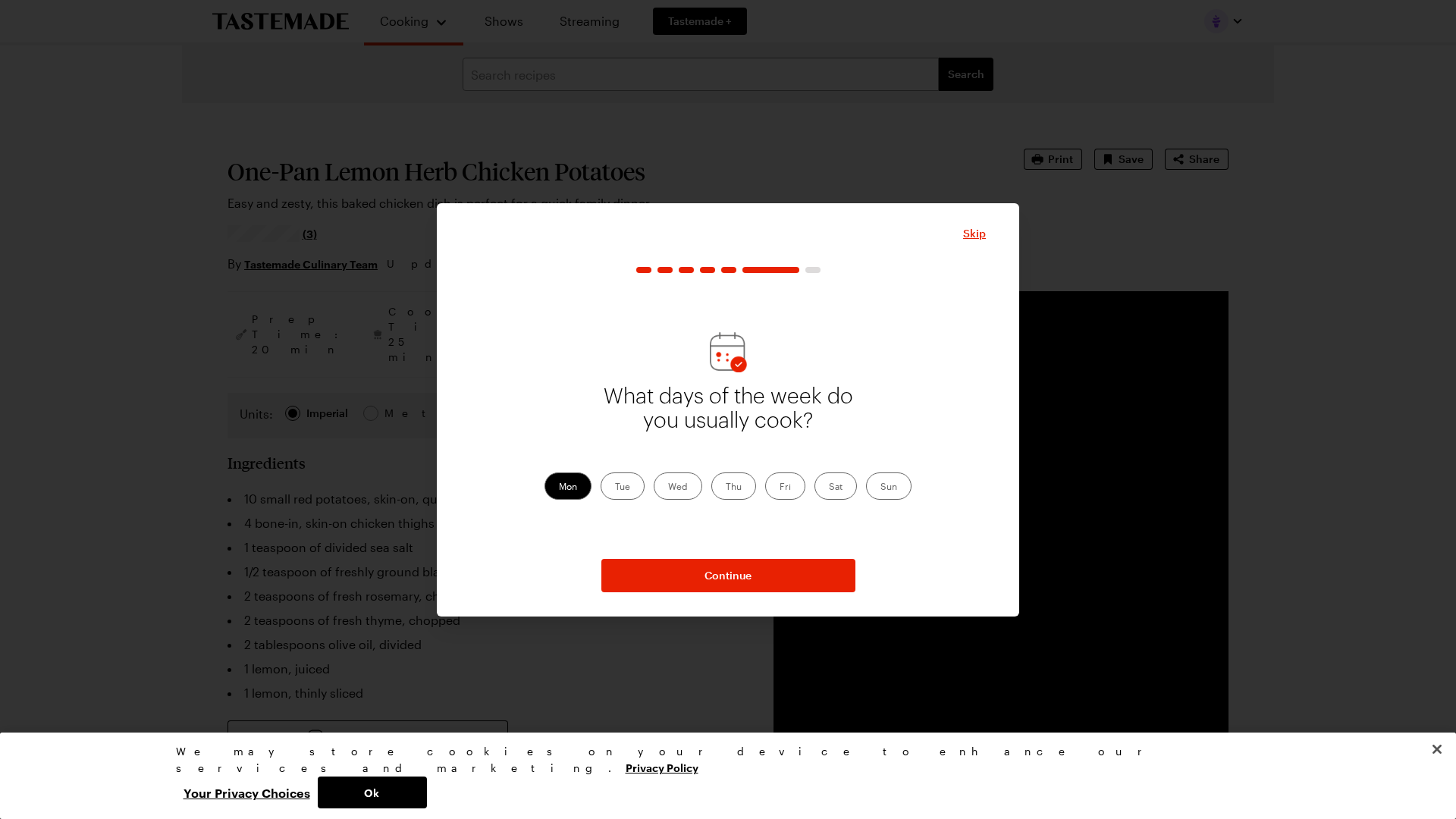 click on "Tue" at bounding box center [623, 486] 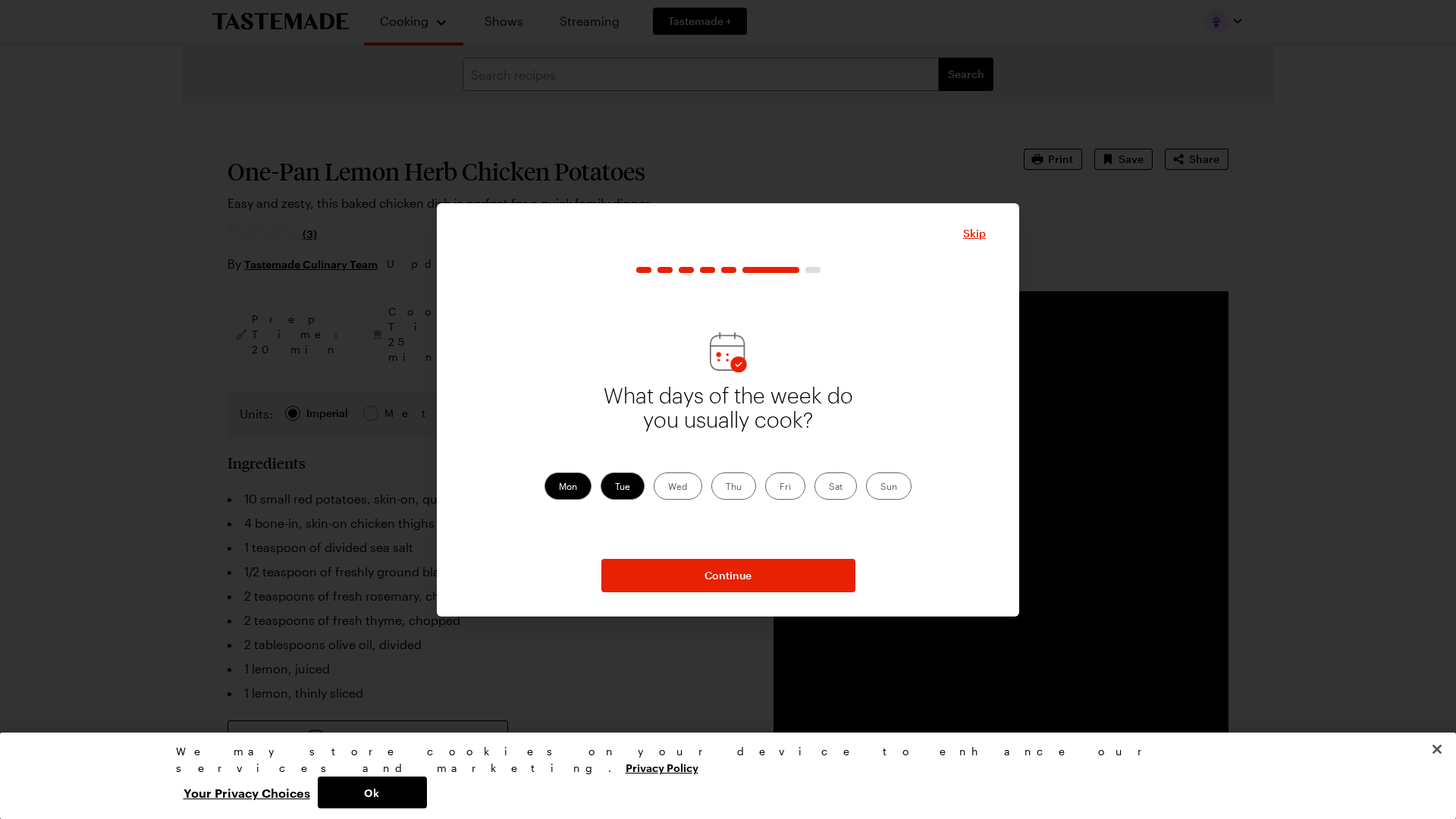 click on "Wed" at bounding box center (678, 486) 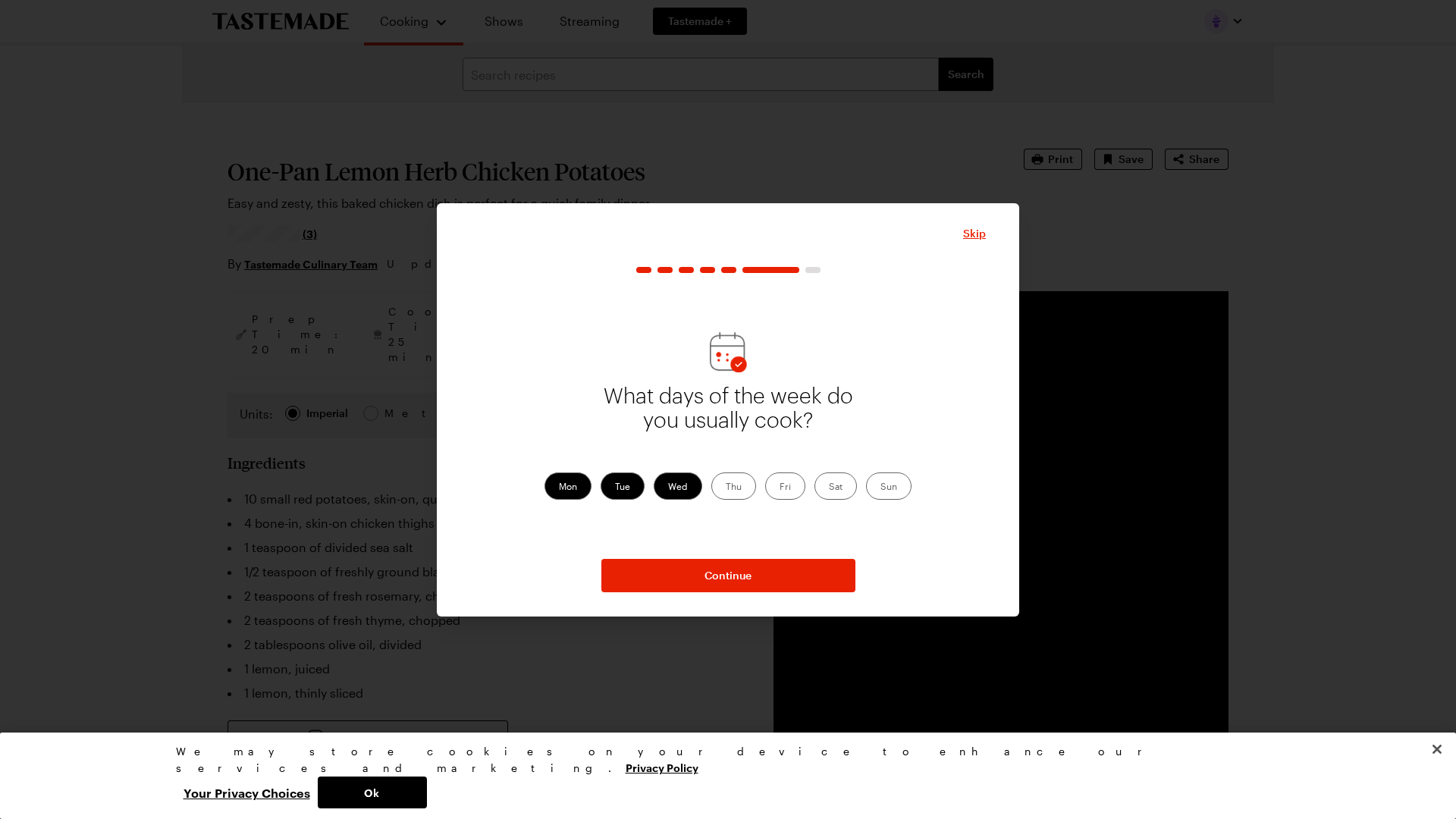click on "Thu" at bounding box center (733, 486) 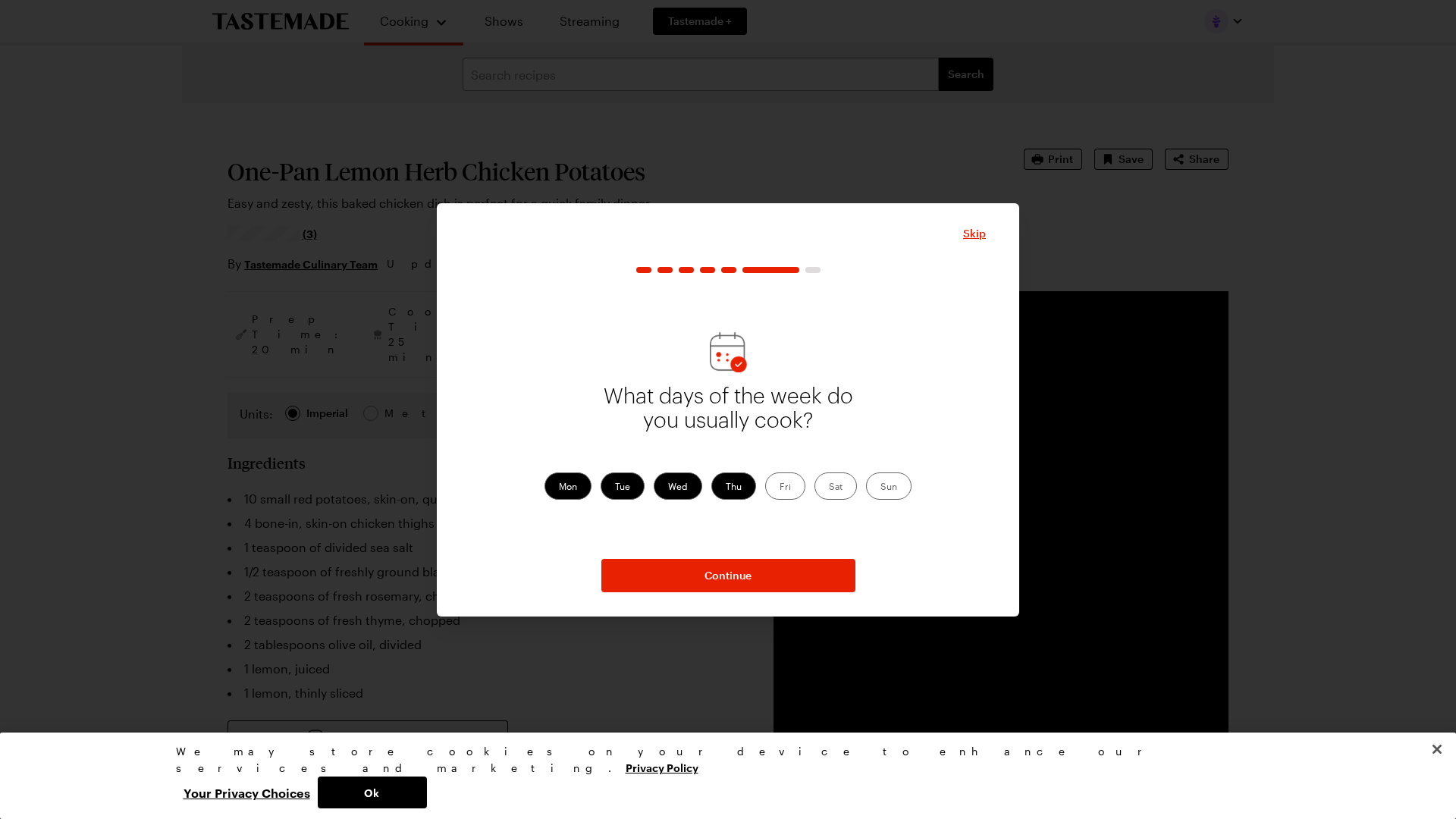 click on "Sat" at bounding box center [836, 486] 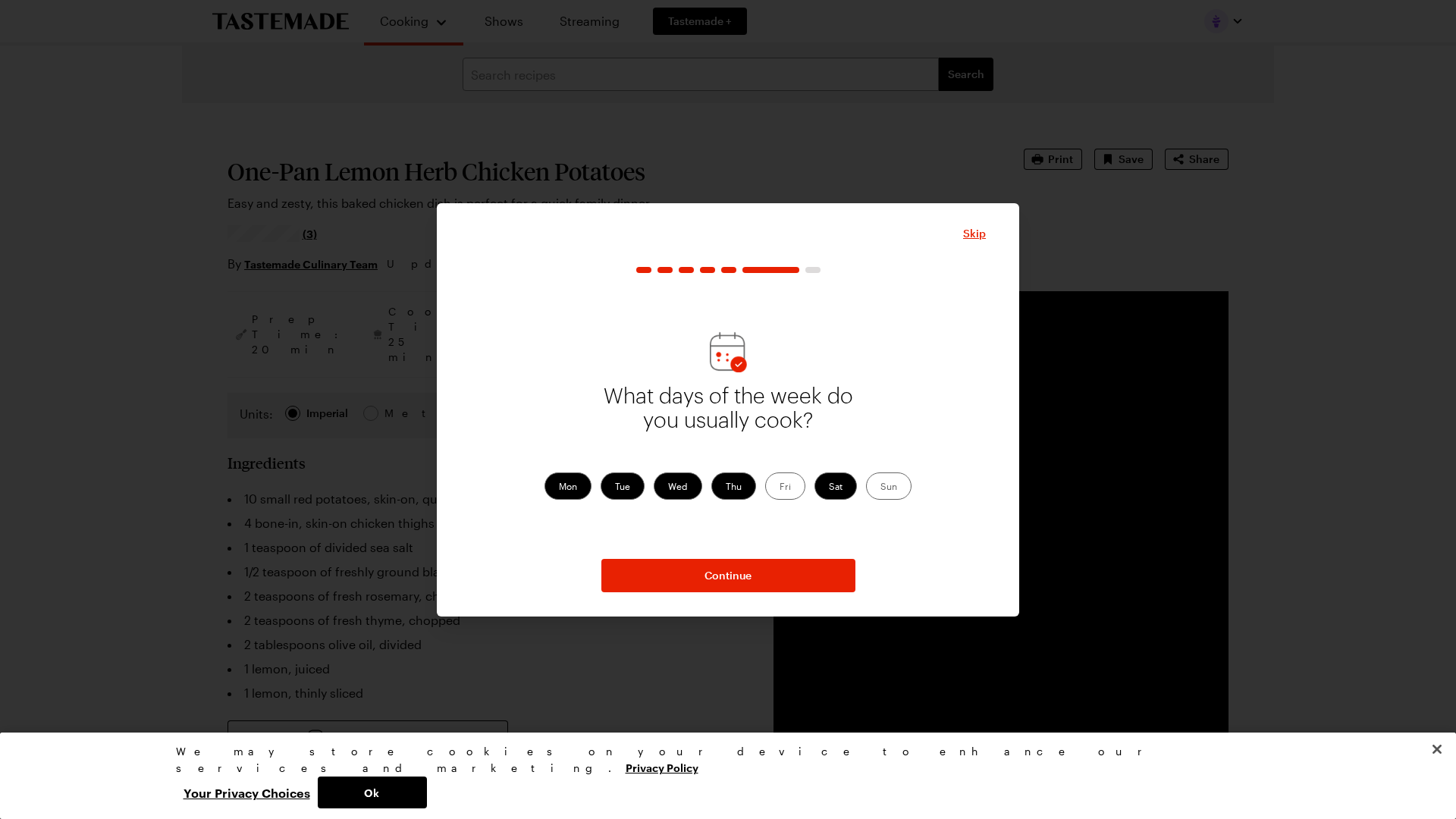 click on "Sun" at bounding box center (889, 486) 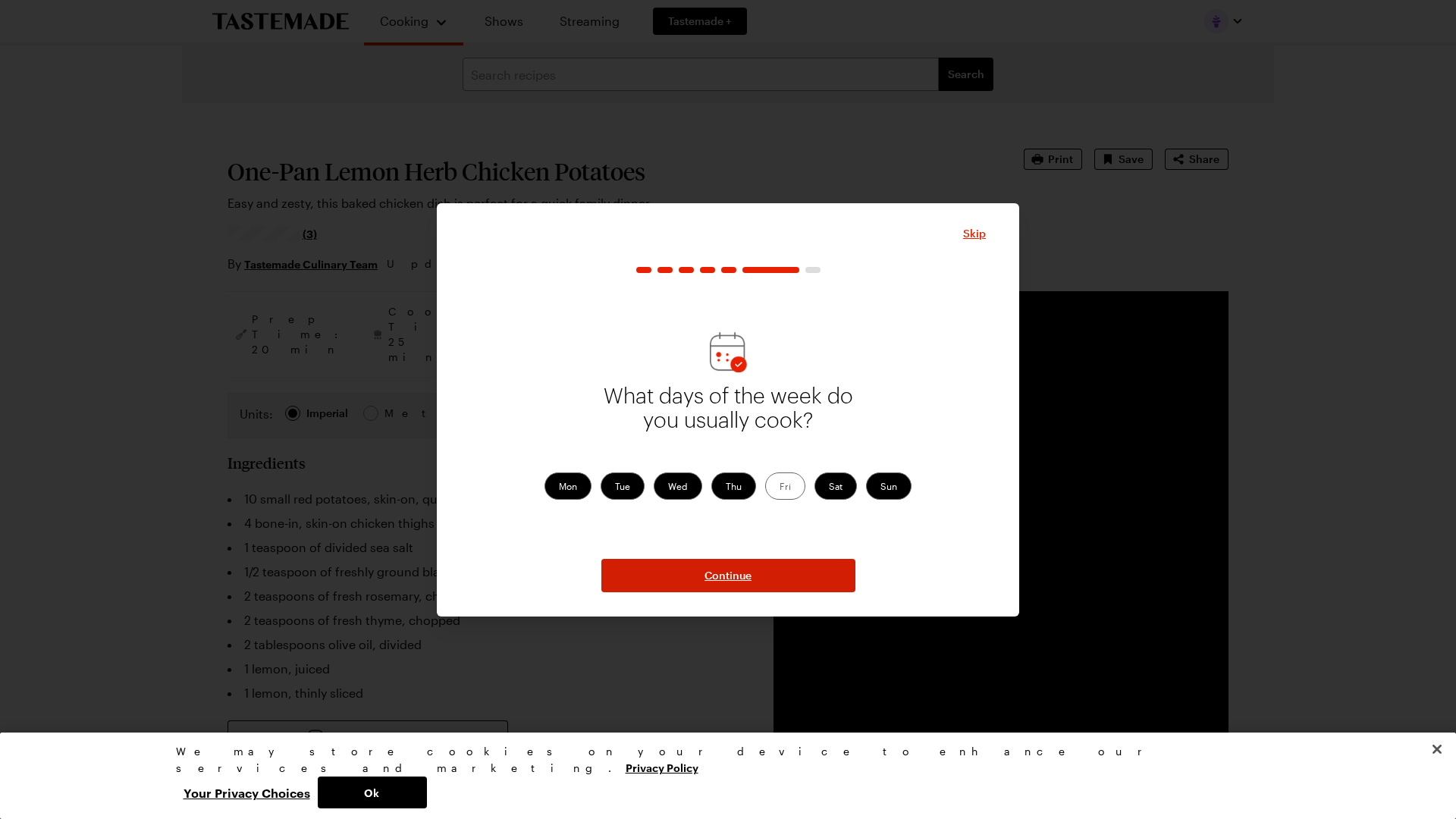 click on "Continue" at bounding box center (728, 576) 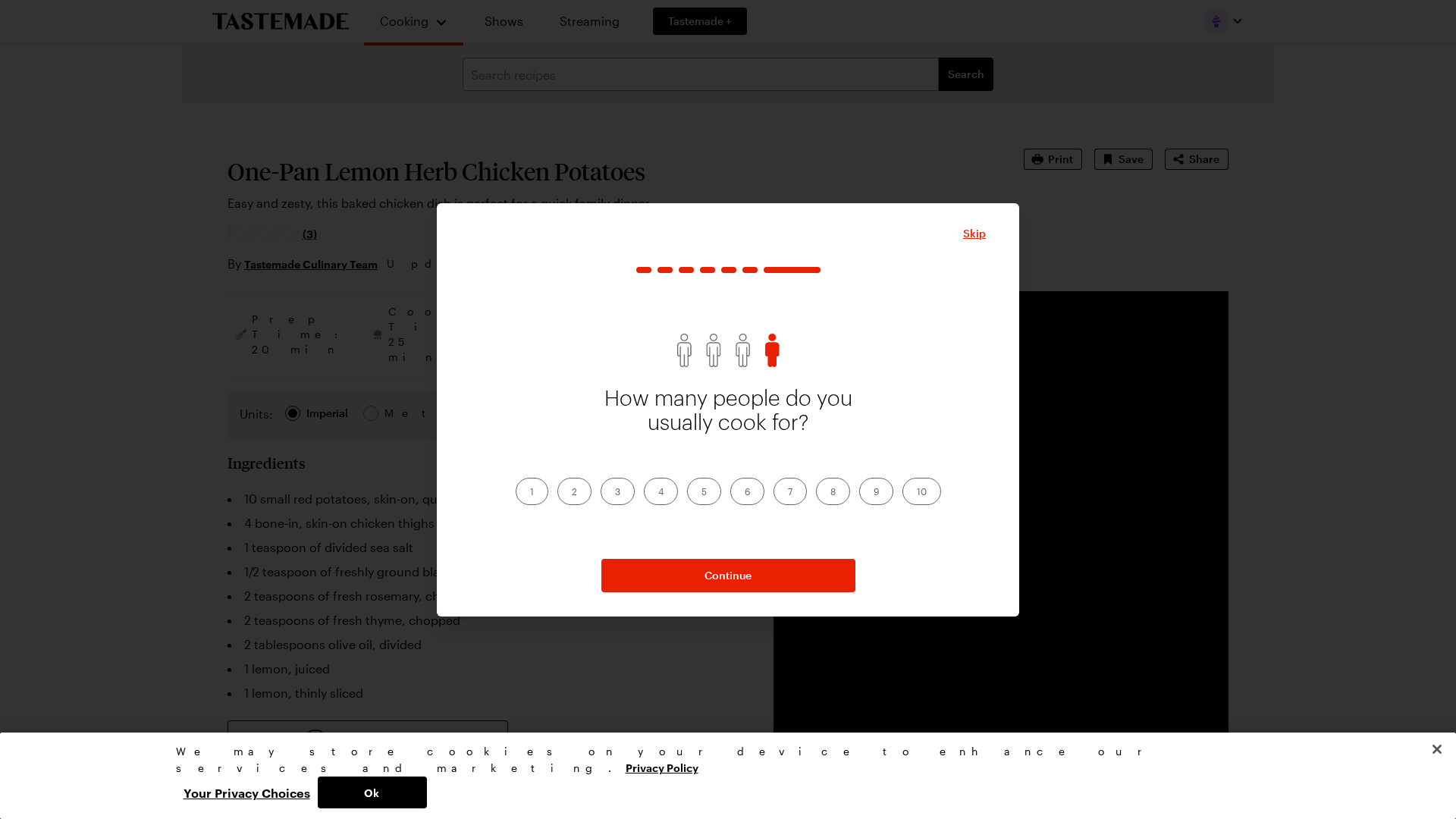 click on "2" at bounding box center [574, 491] 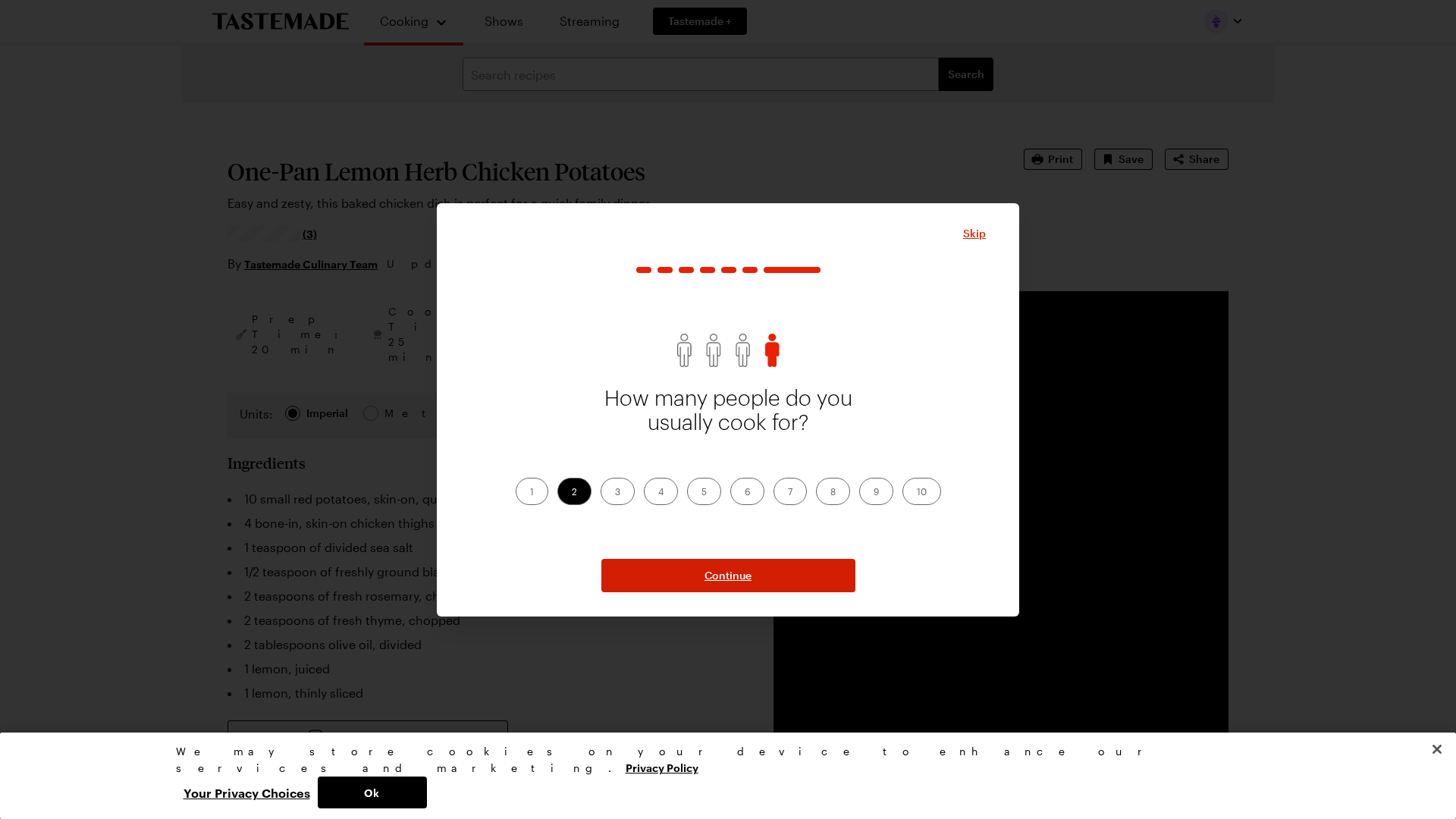 click on "Continue" at bounding box center (728, 576) 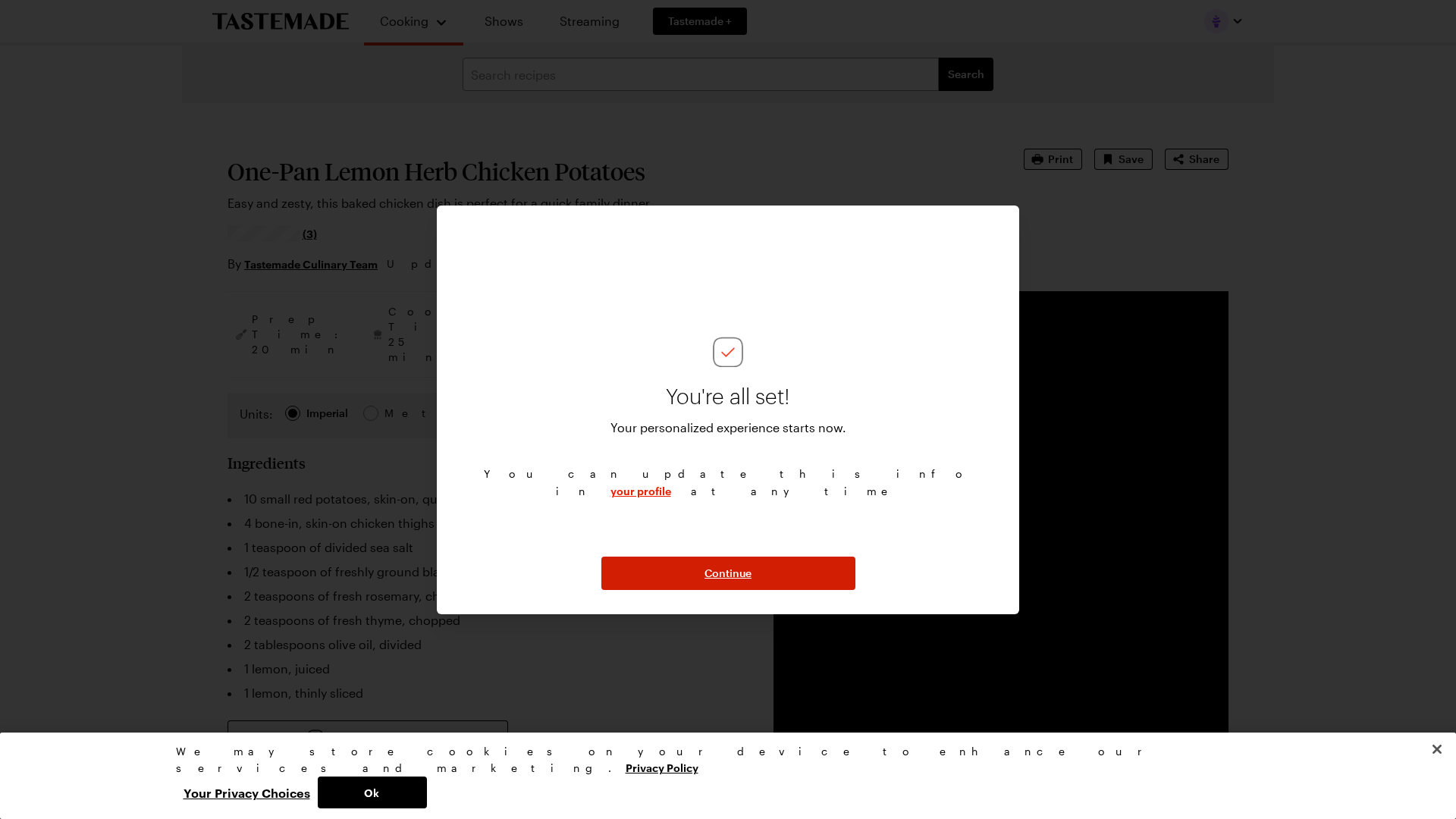 click on "Continue" at bounding box center (728, 573) 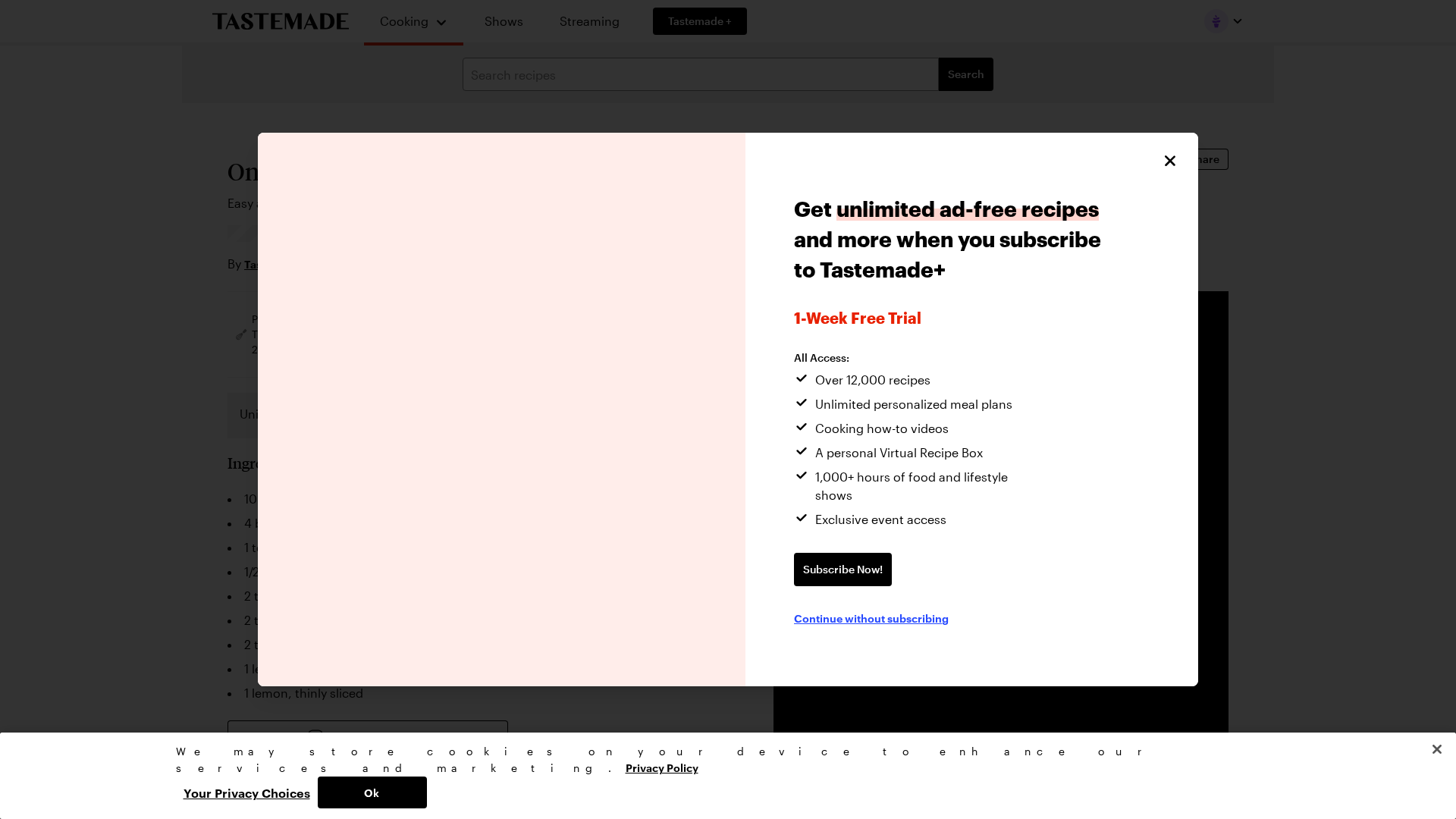 click on "Continue without subscribing" at bounding box center [871, 618] 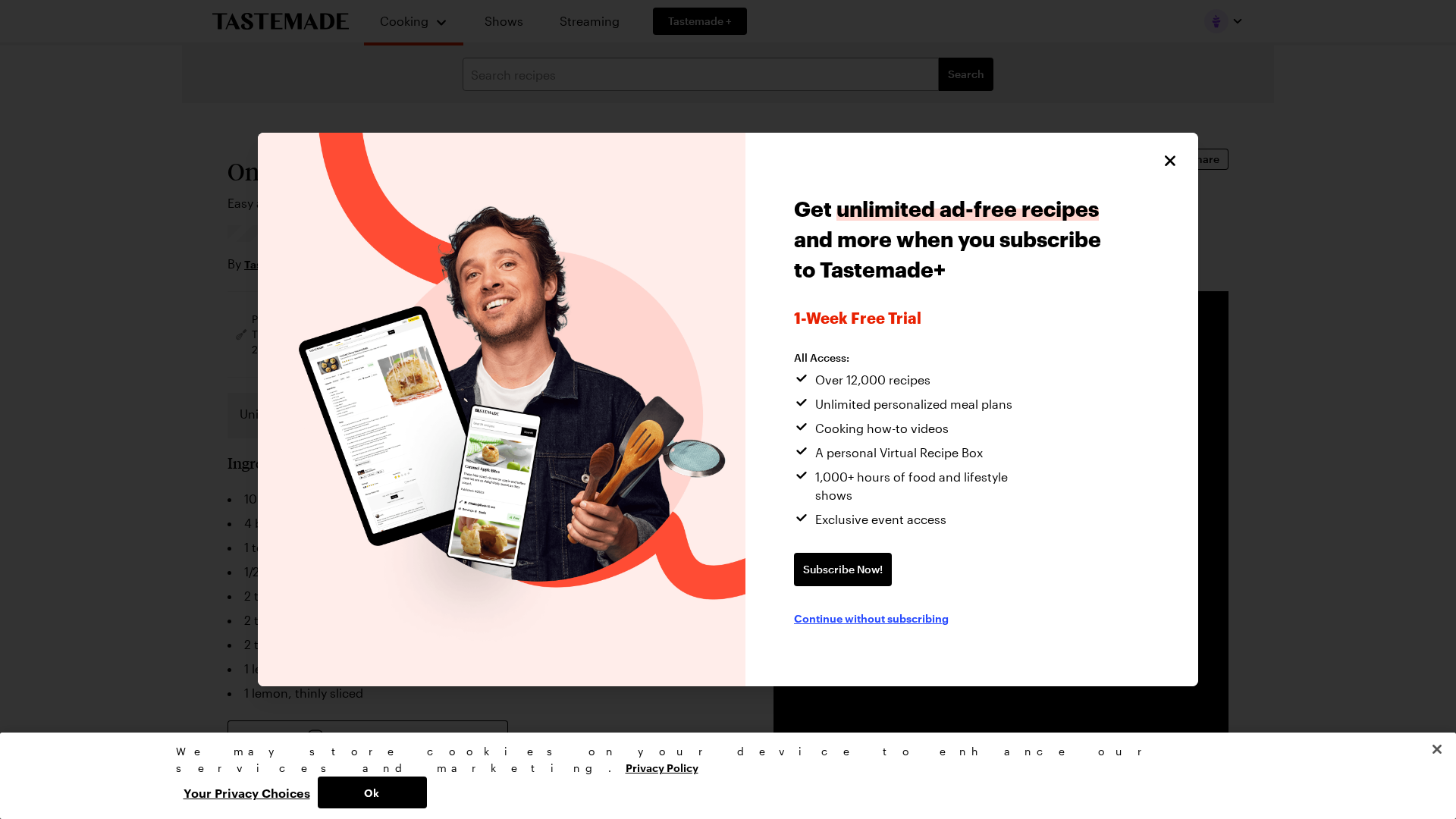 type on "x" 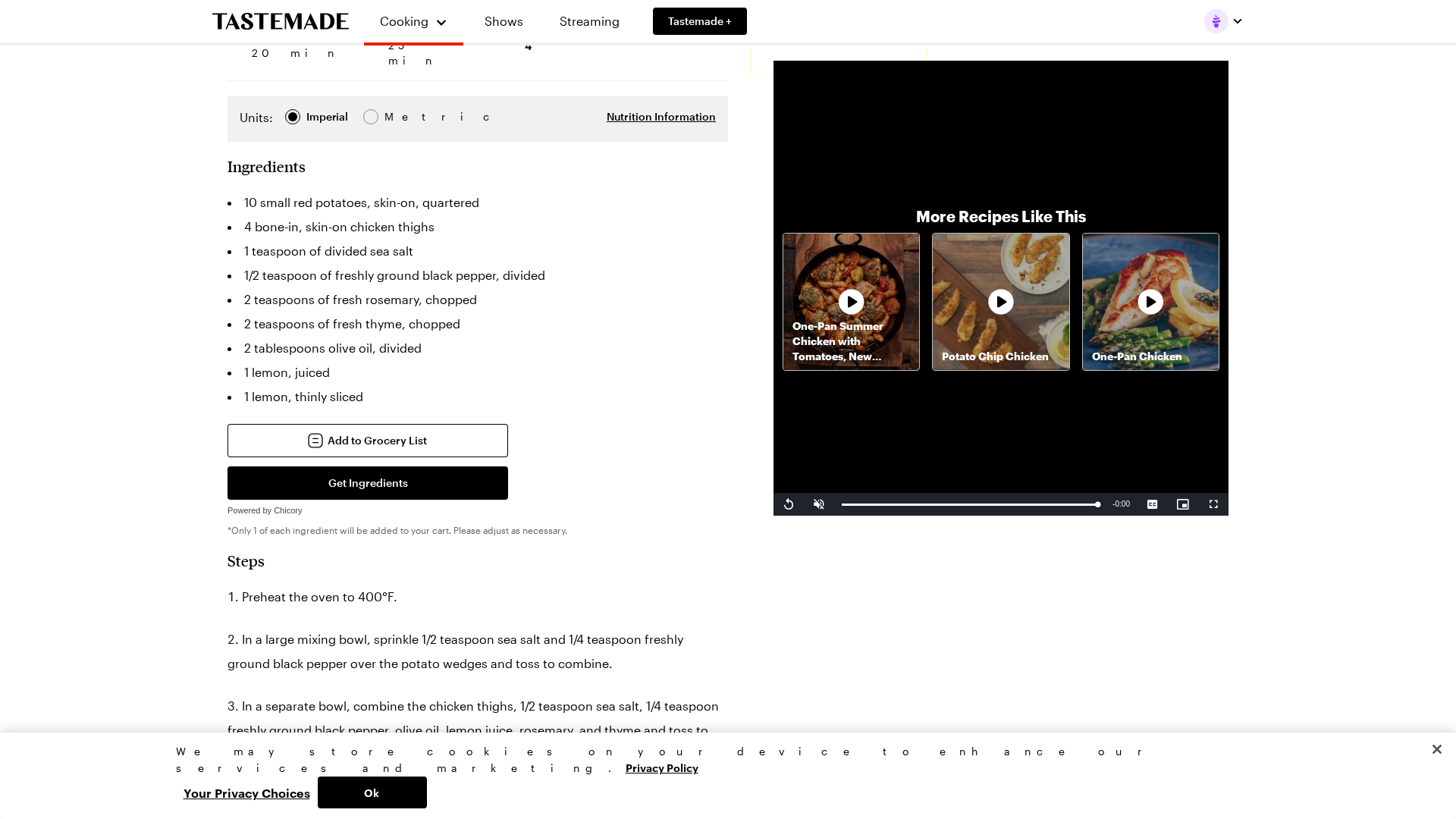 scroll, scrollTop: 287, scrollLeft: 0, axis: vertical 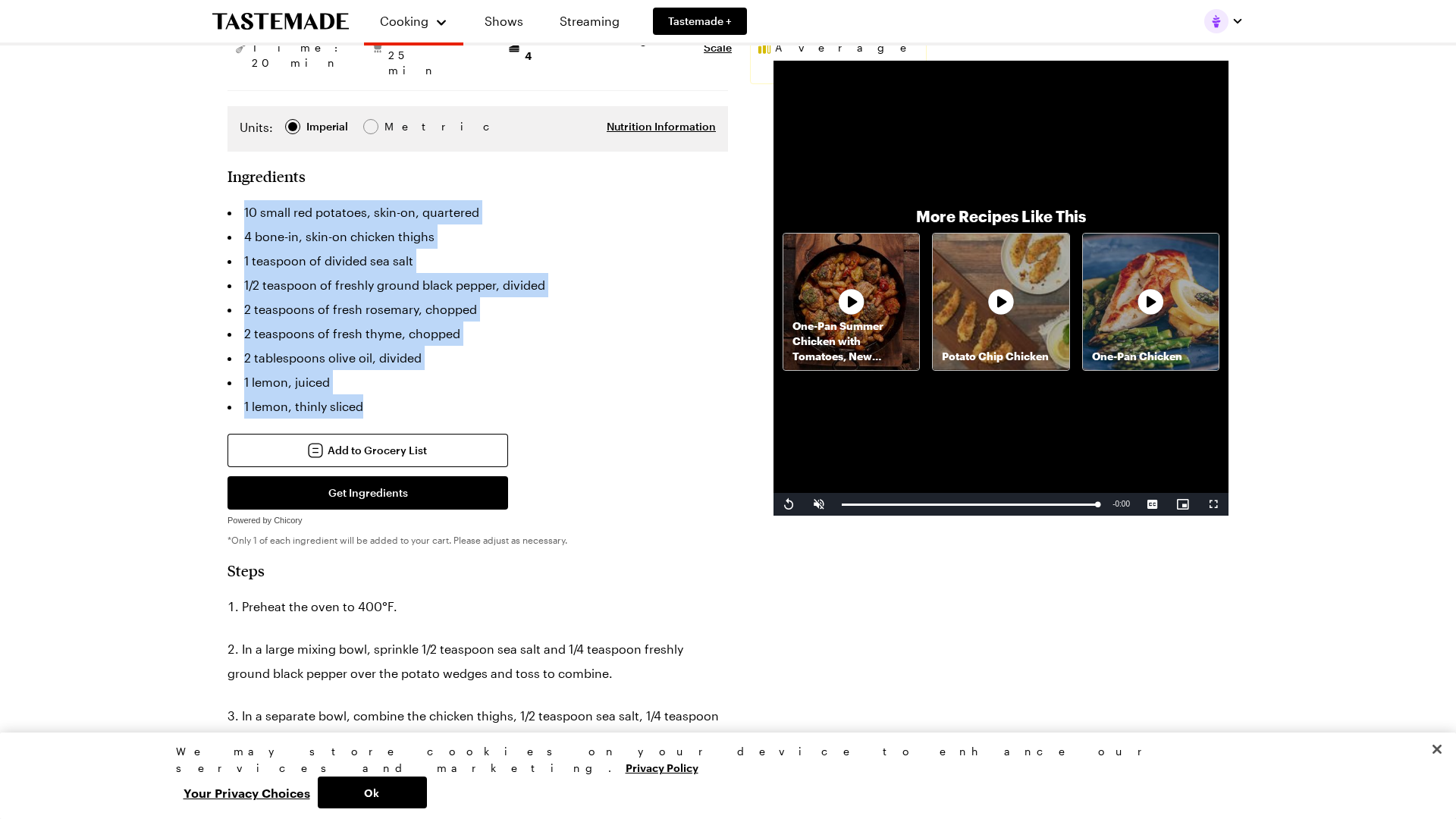 drag, startPoint x: 238, startPoint y: 164, endPoint x: 464, endPoint y: 362, distance: 300.4663 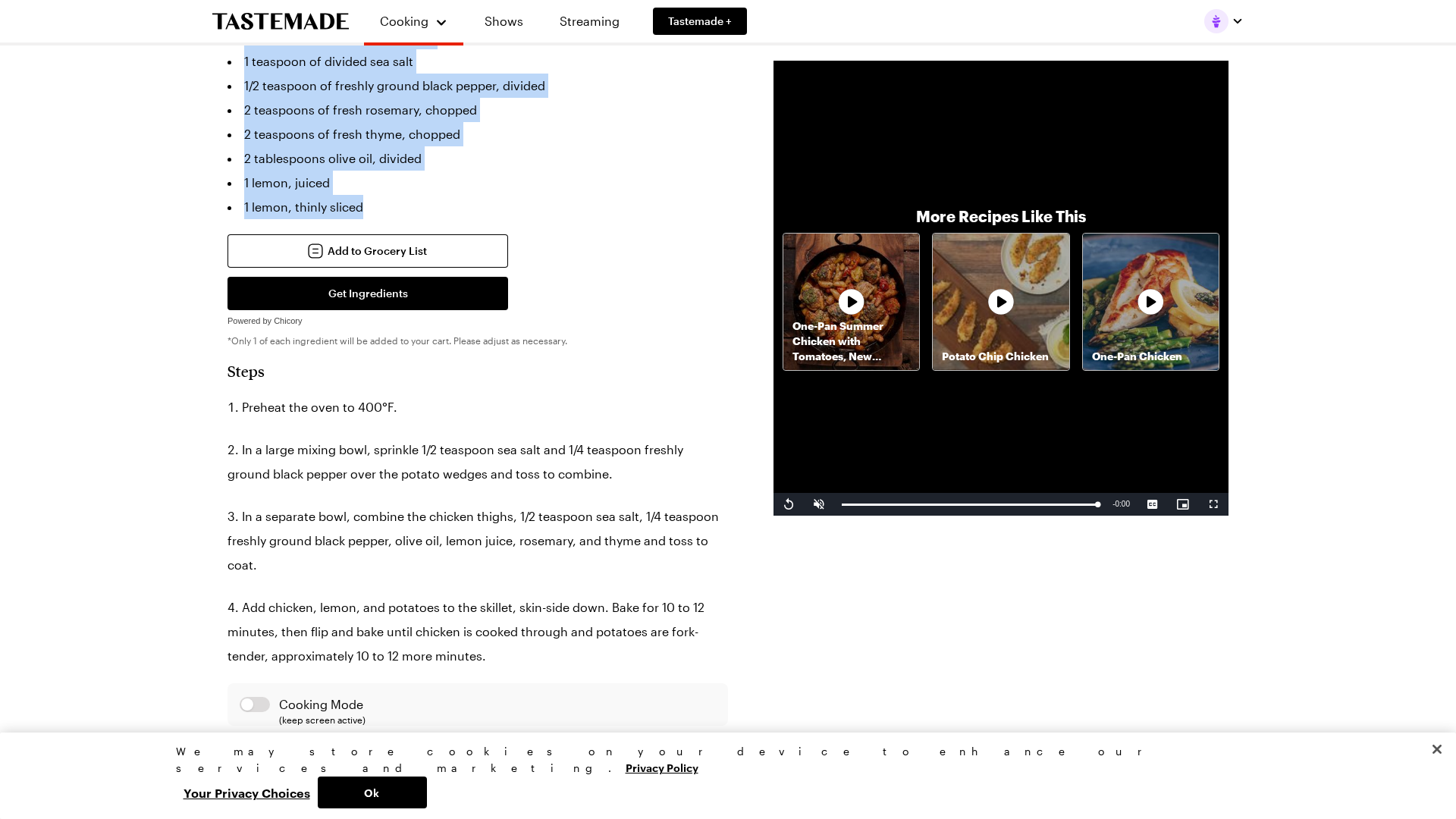 scroll, scrollTop: 582, scrollLeft: 0, axis: vertical 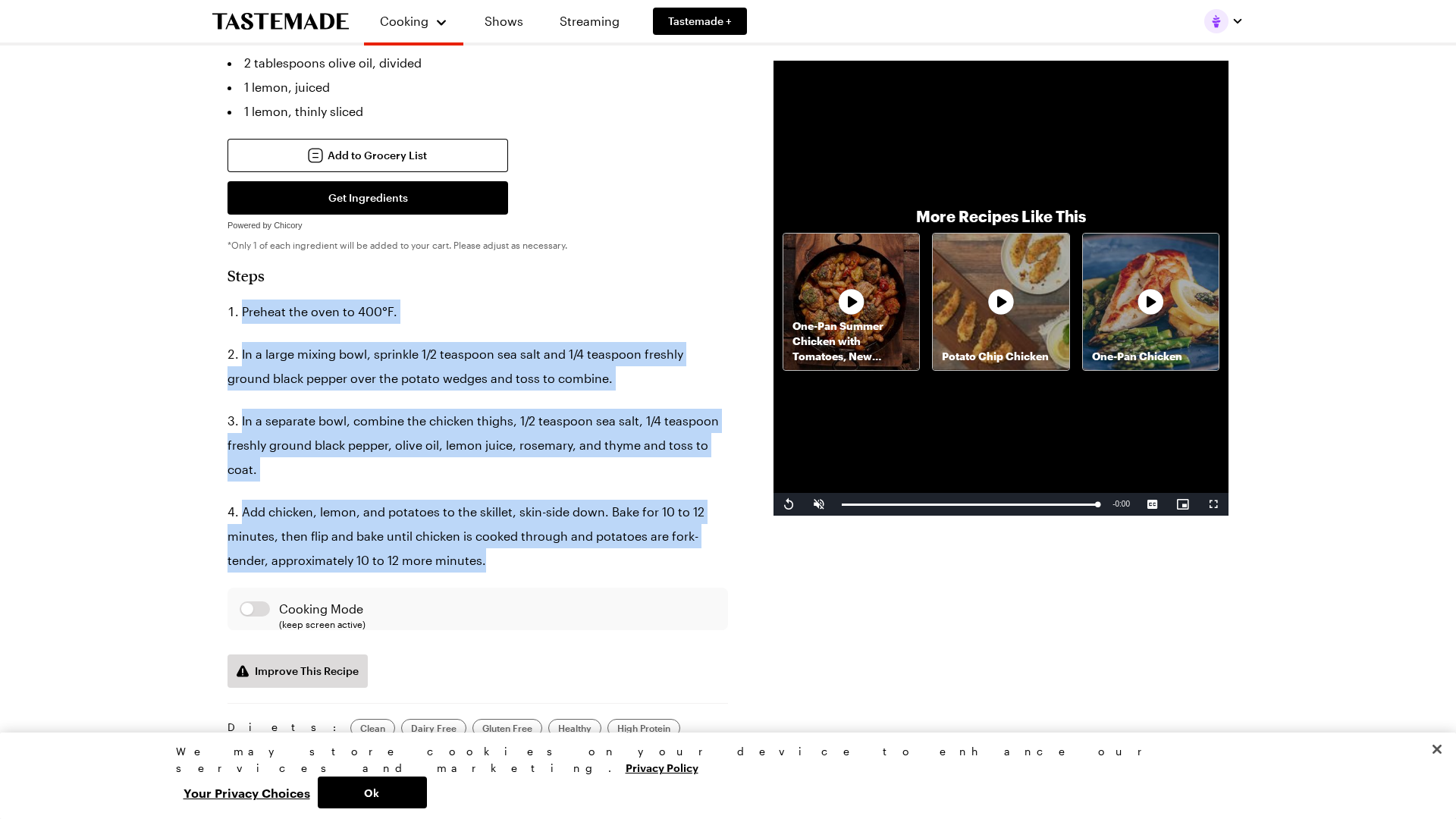 drag, startPoint x: 222, startPoint y: 265, endPoint x: 490, endPoint y: 523, distance: 372.00538 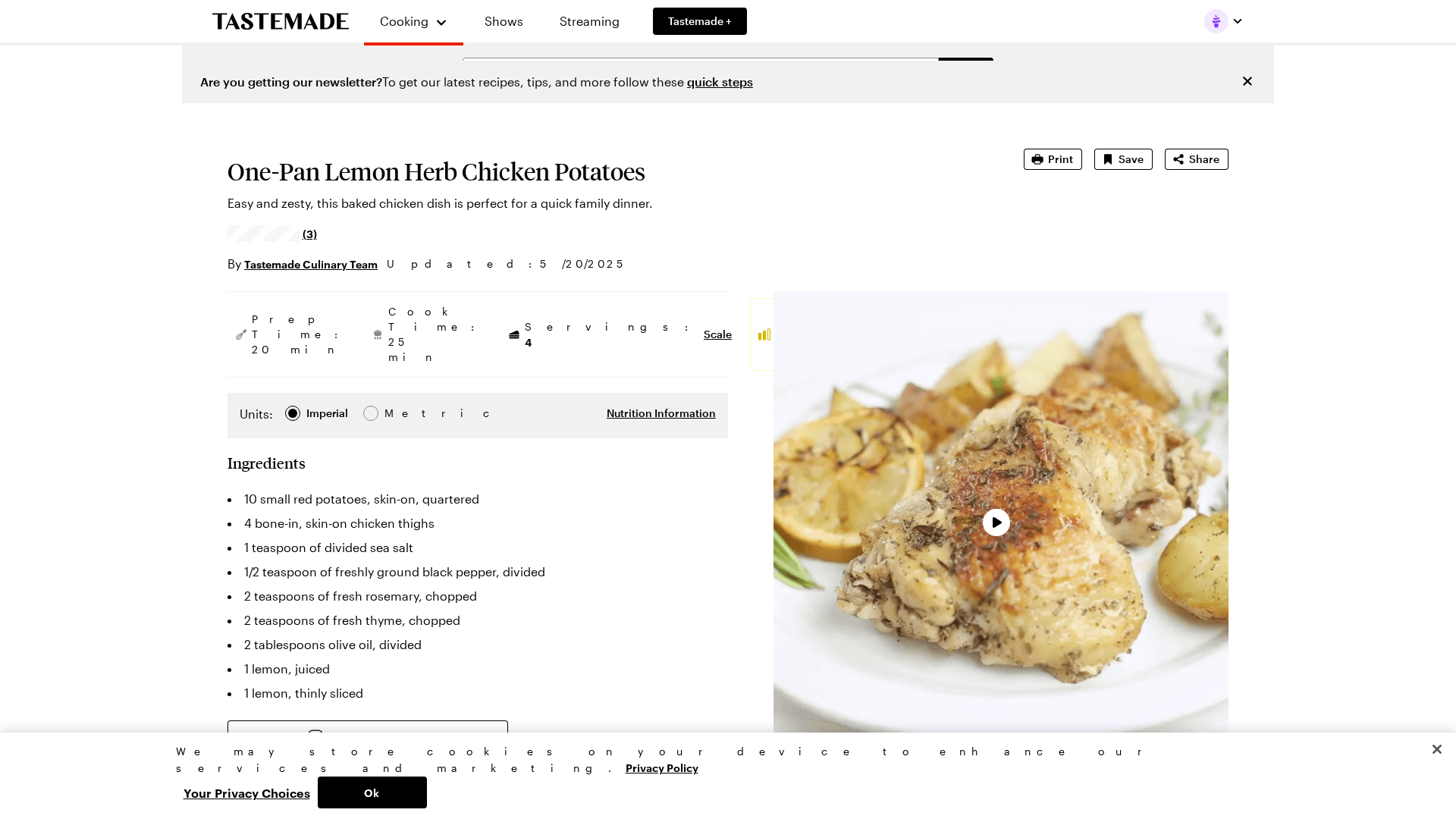 type on "x" 